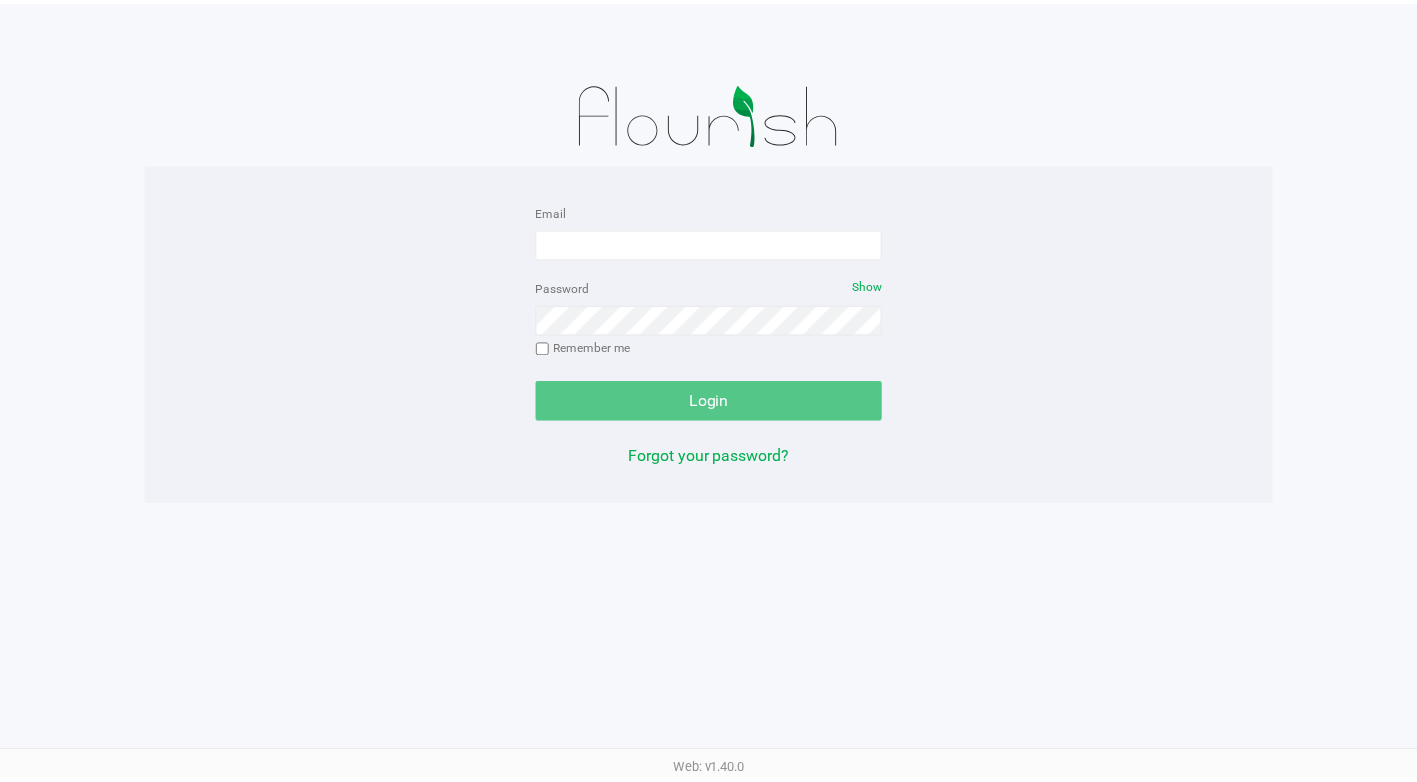 scroll, scrollTop: 0, scrollLeft: 0, axis: both 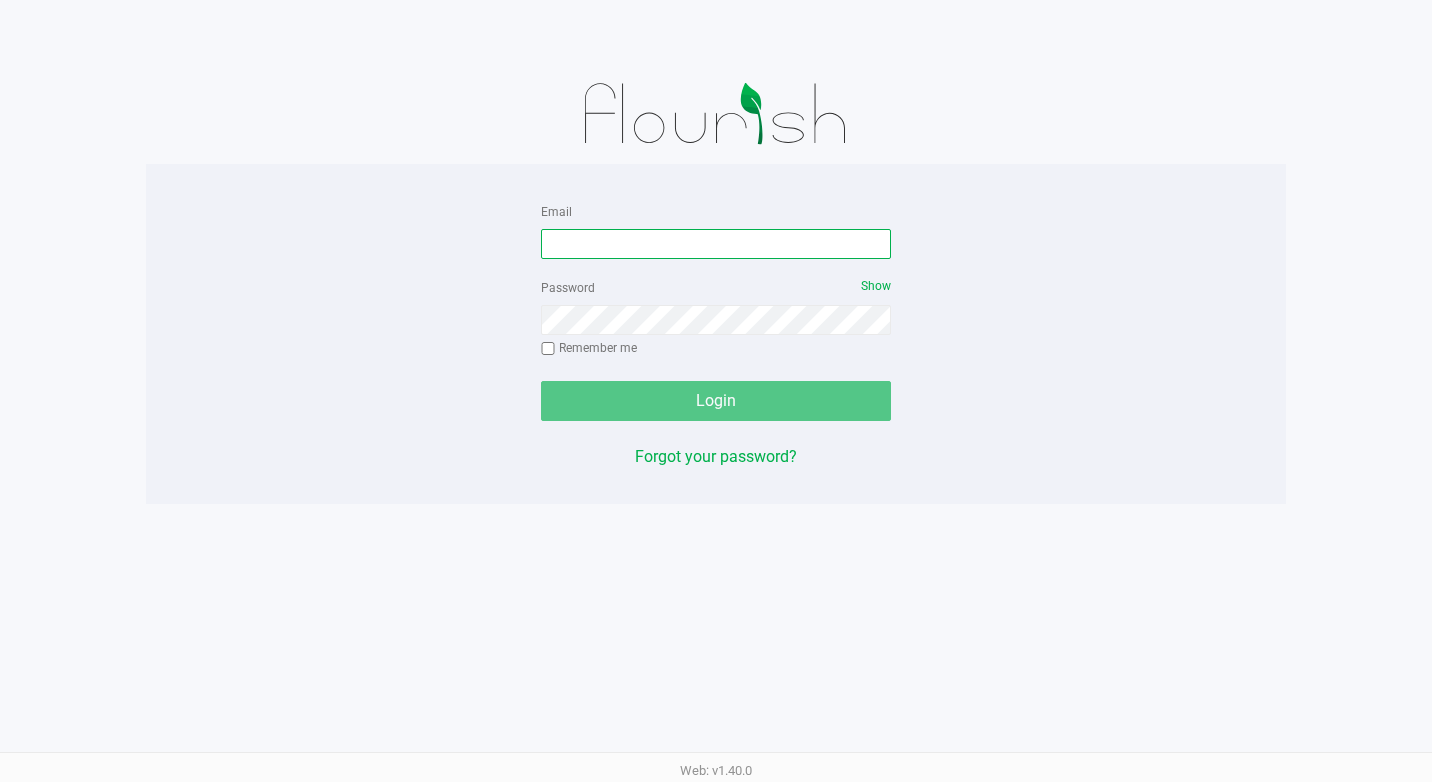 click on "Email" at bounding box center [716, 244] 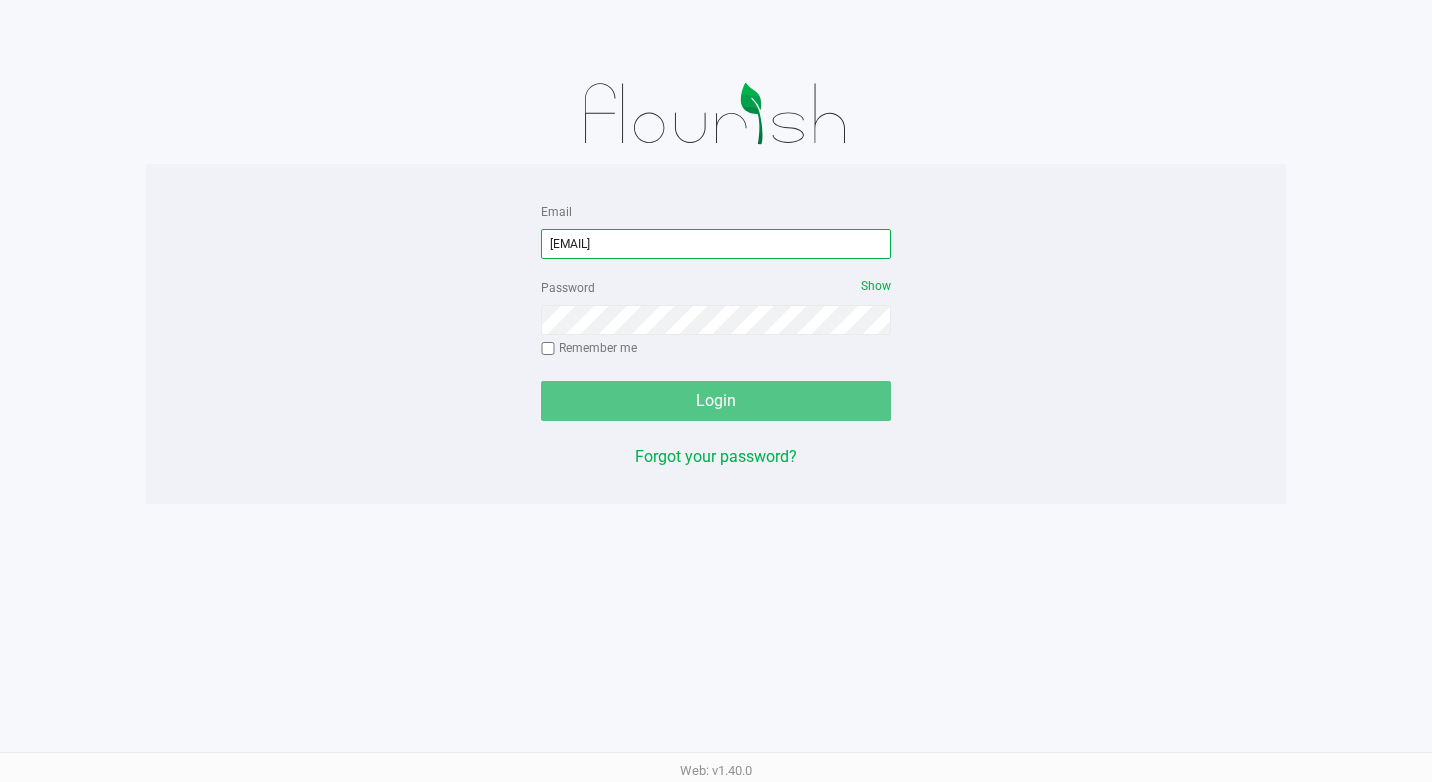 click on "[EMAIL]" at bounding box center (716, 244) 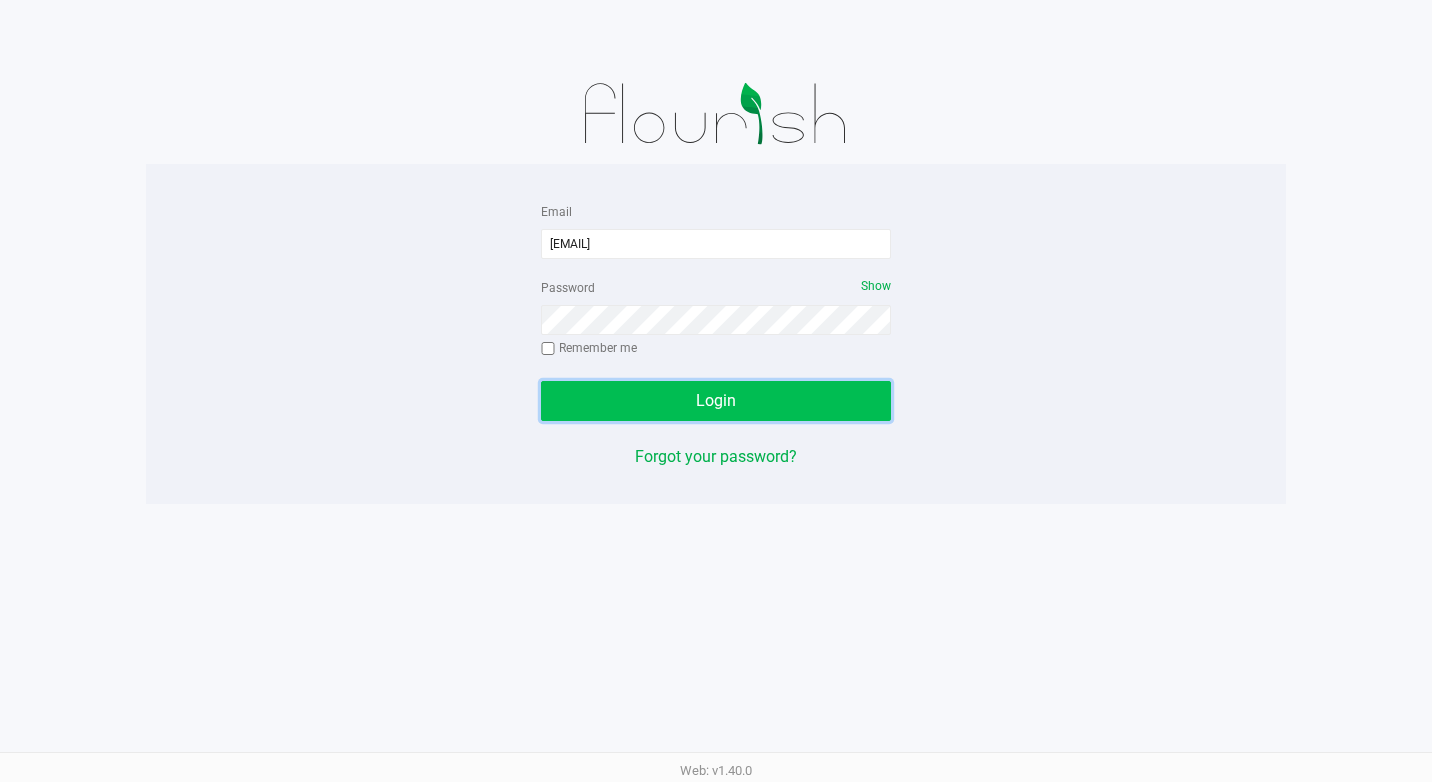 click on "Login" 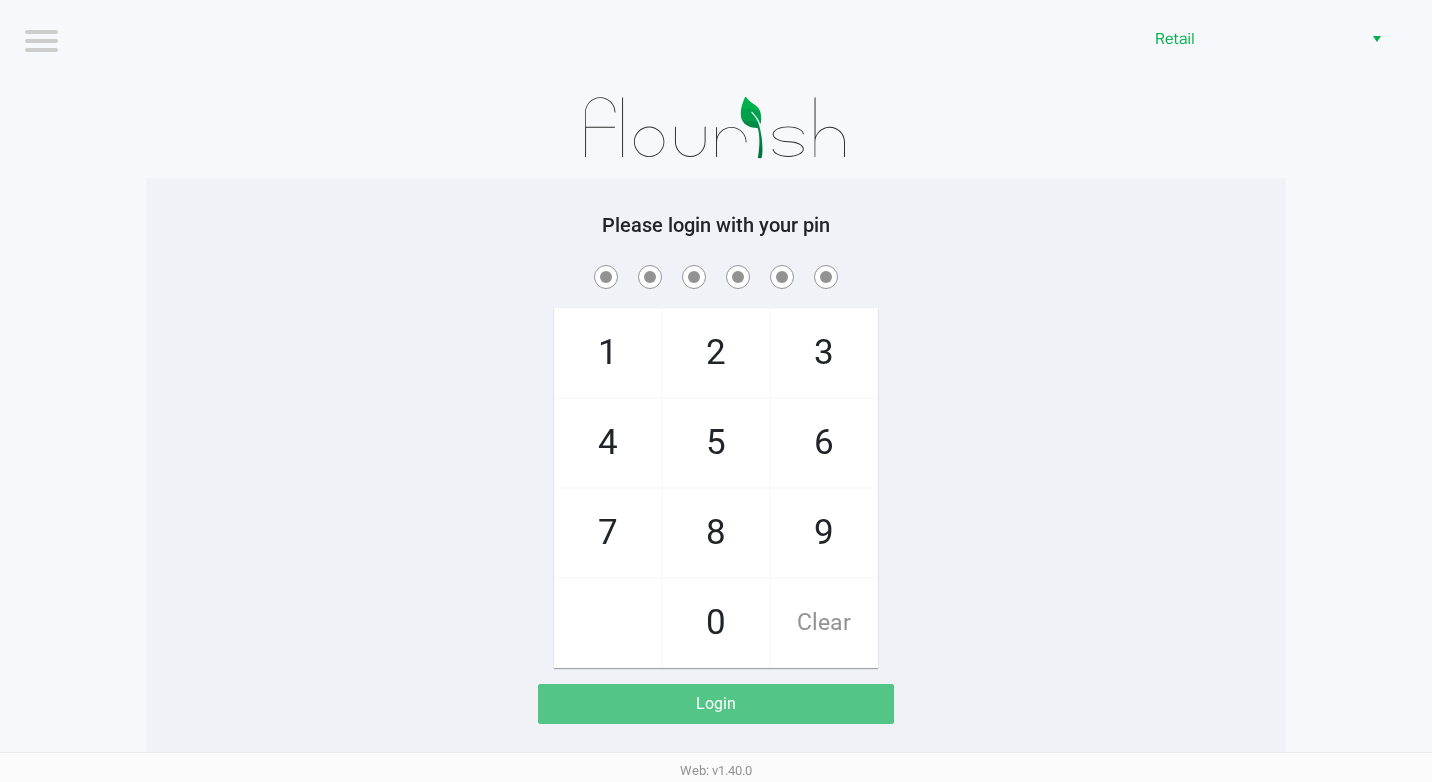click on "8" 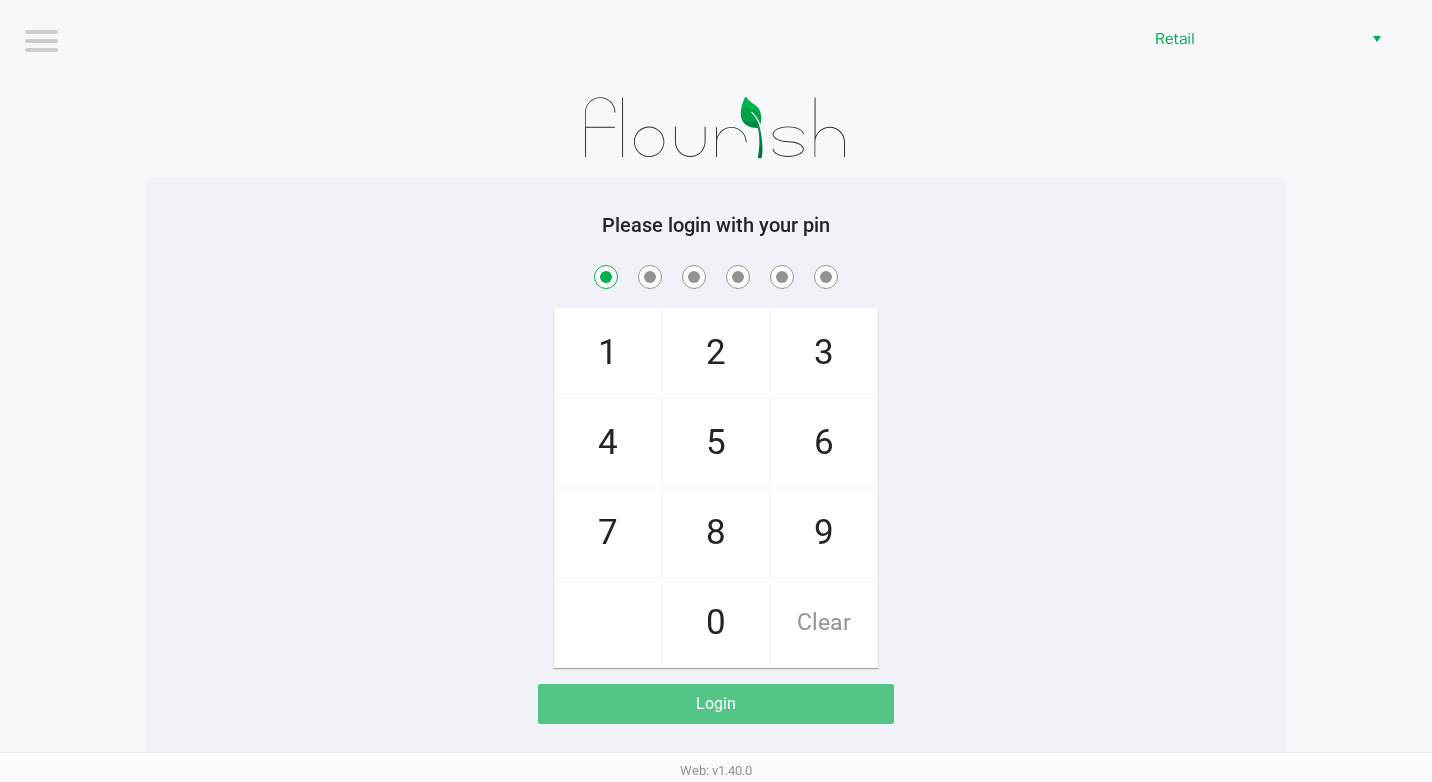 checkbox on "true" 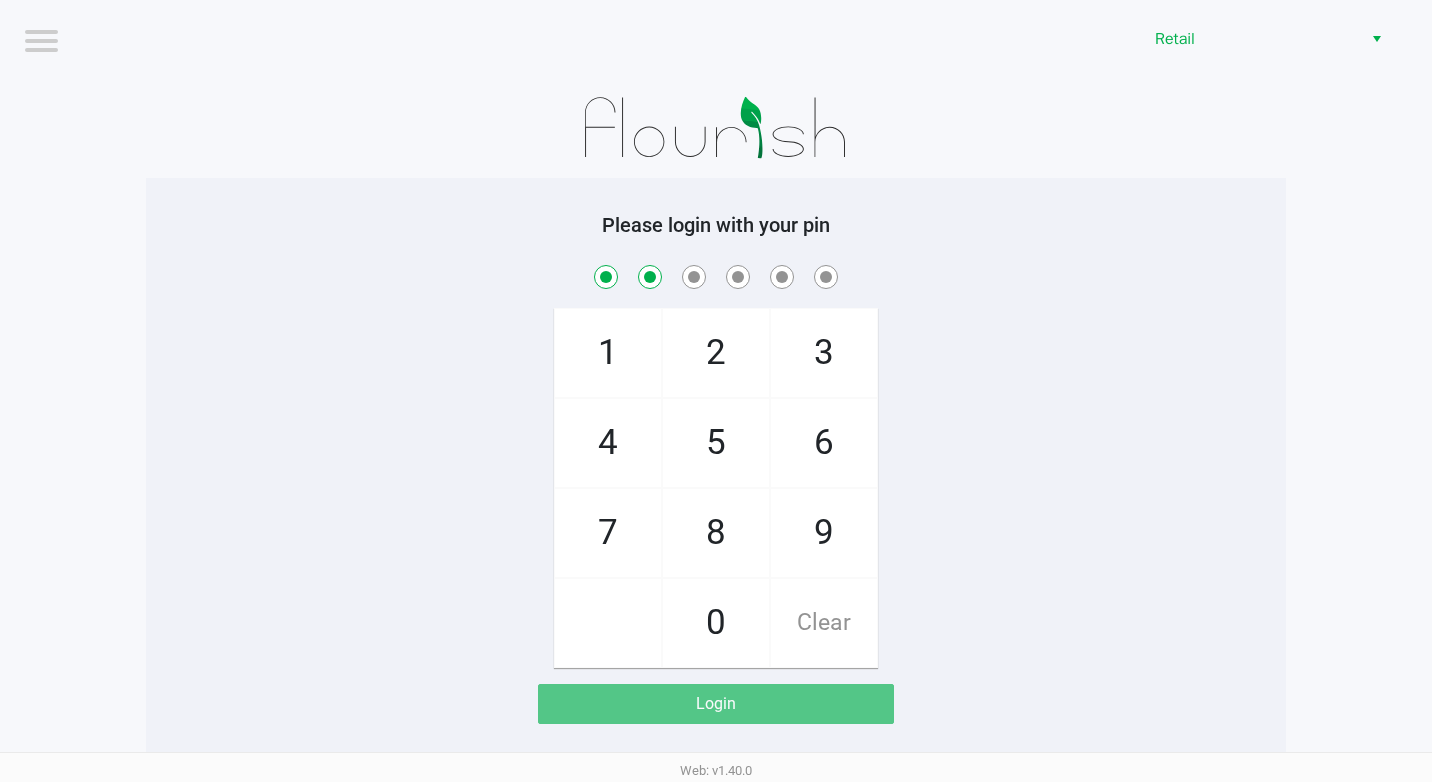checkbox on "true" 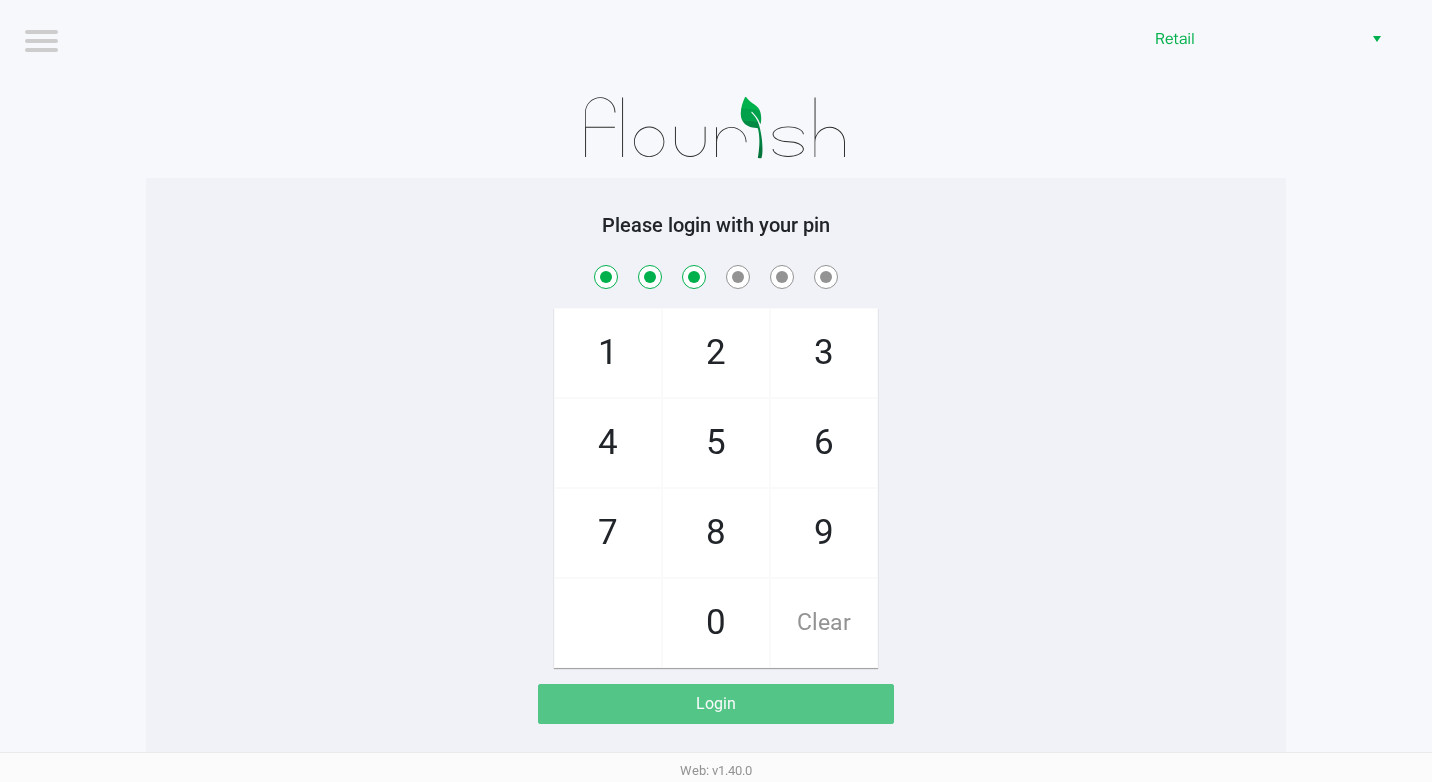 checkbox on "true" 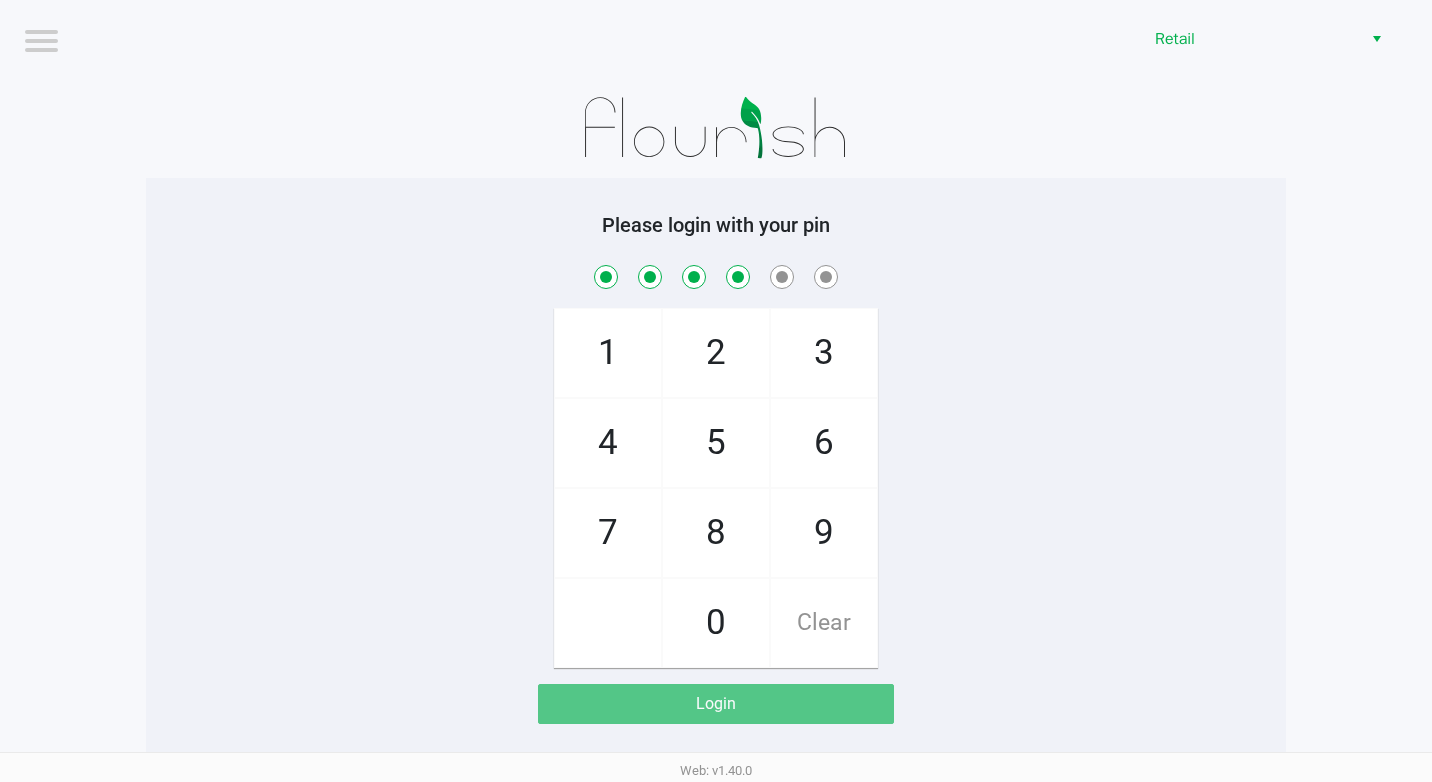 checkbox on "true" 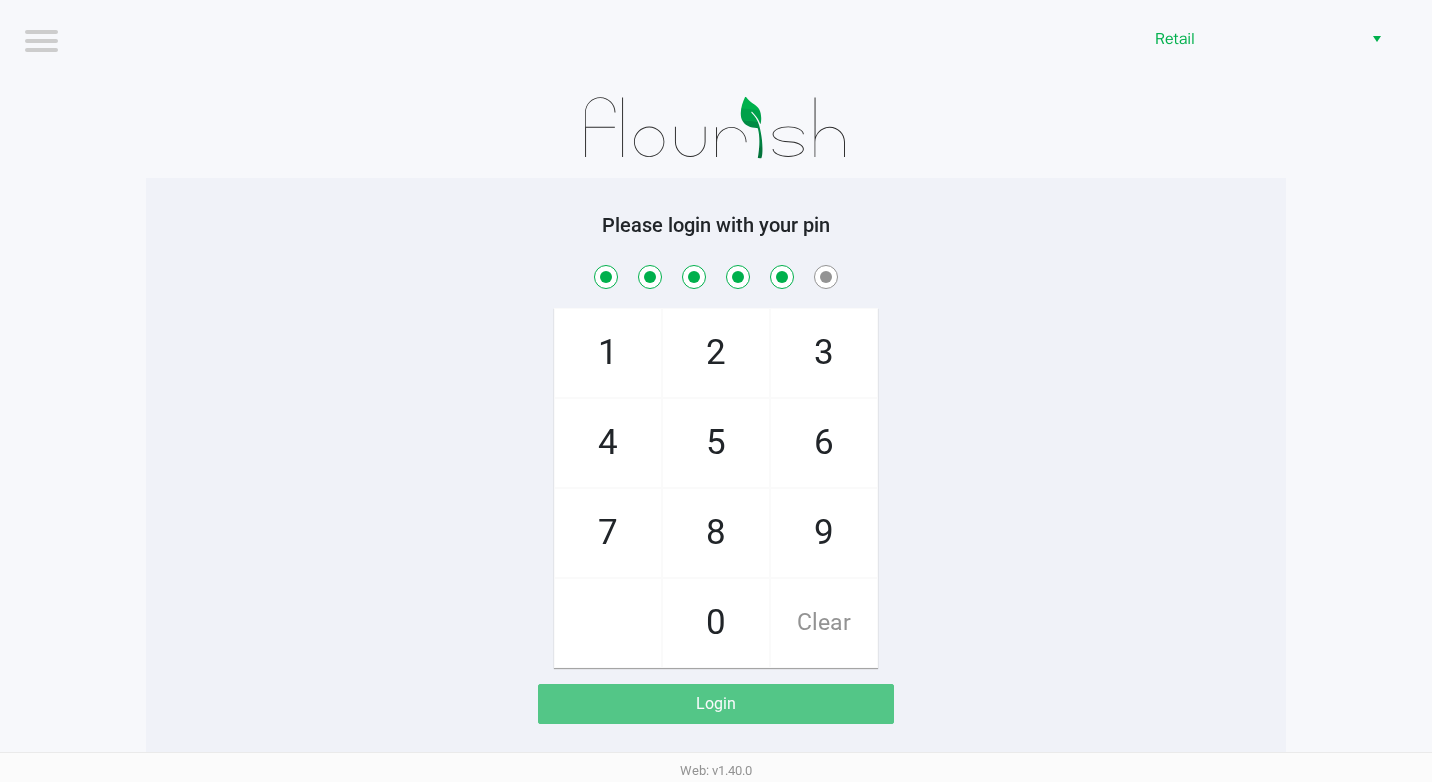 checkbox on "true" 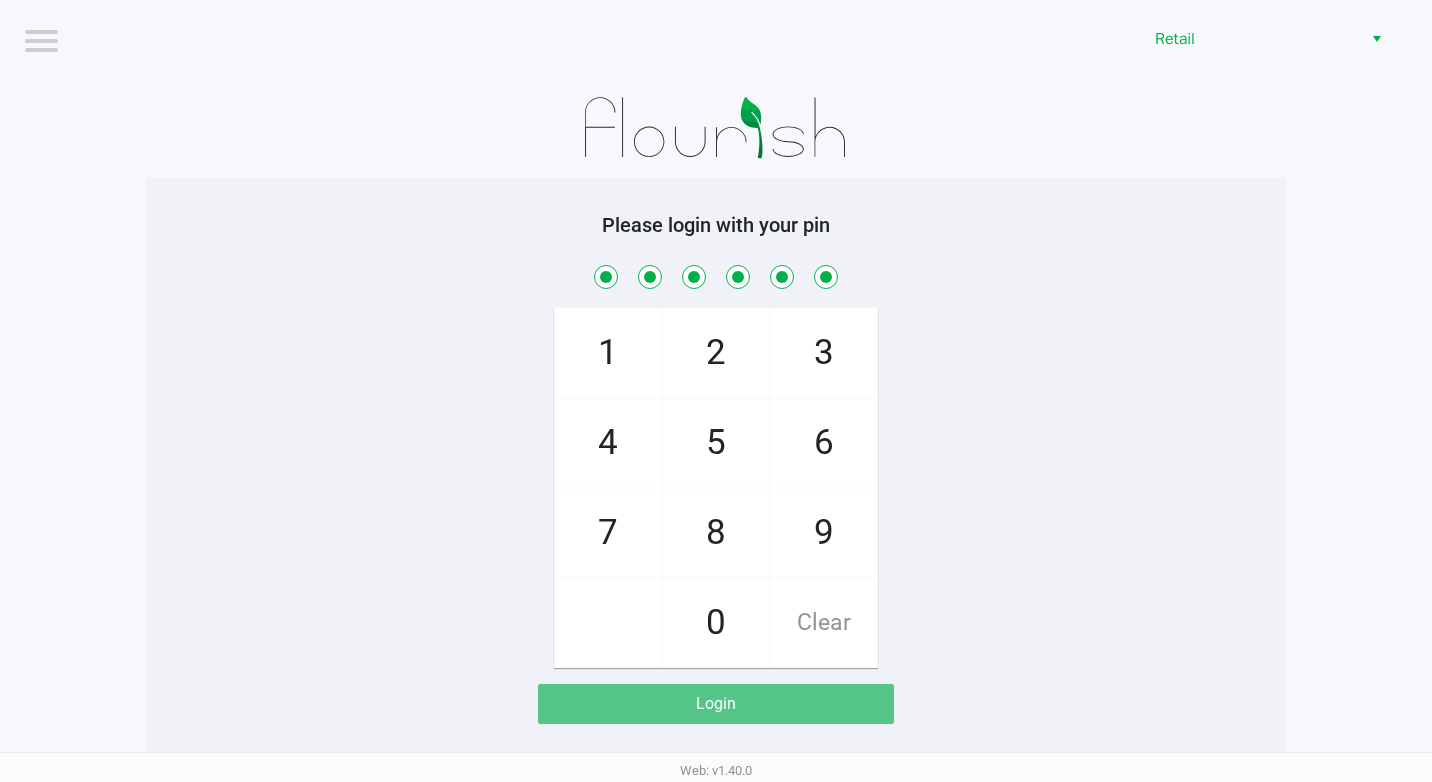 checkbox on "true" 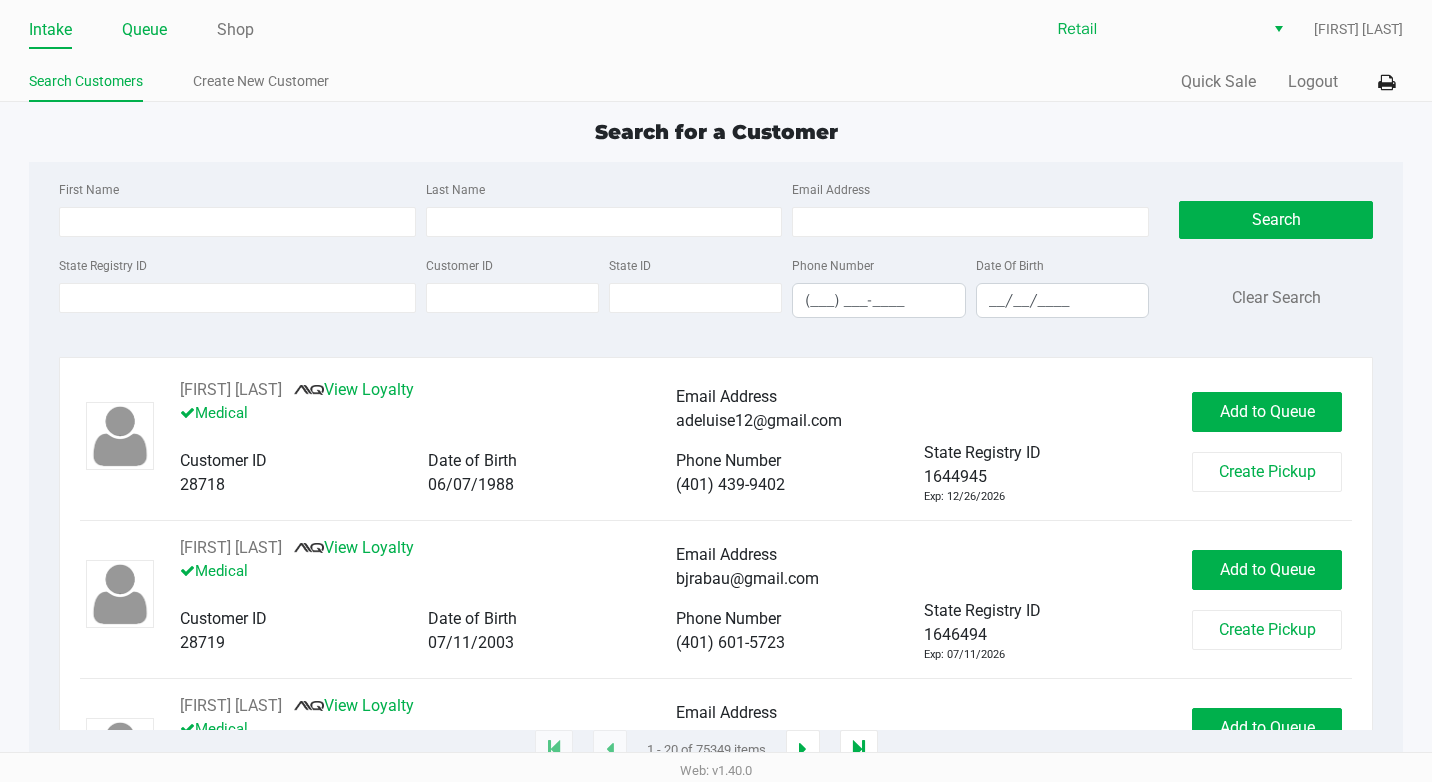 click on "Queue" 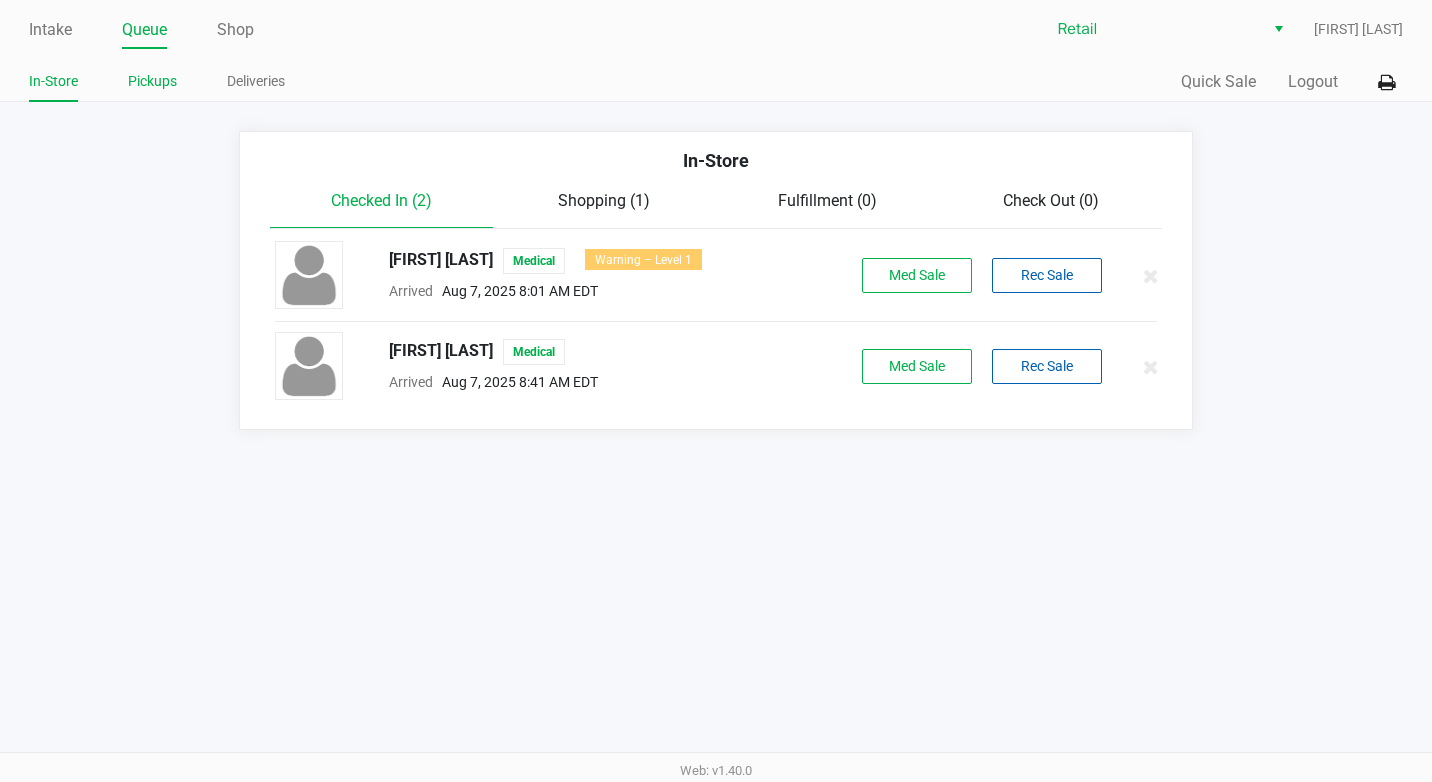 click on "Pickups" 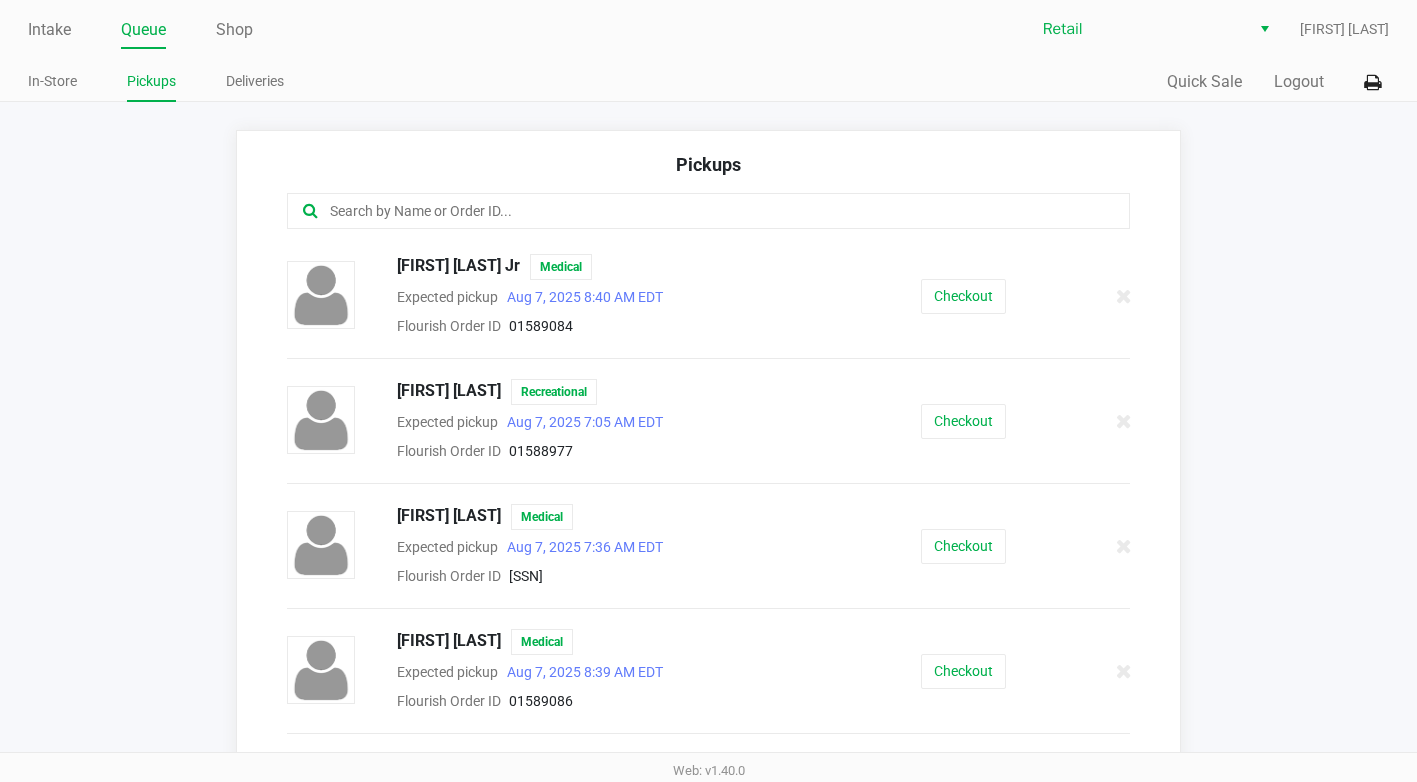 click 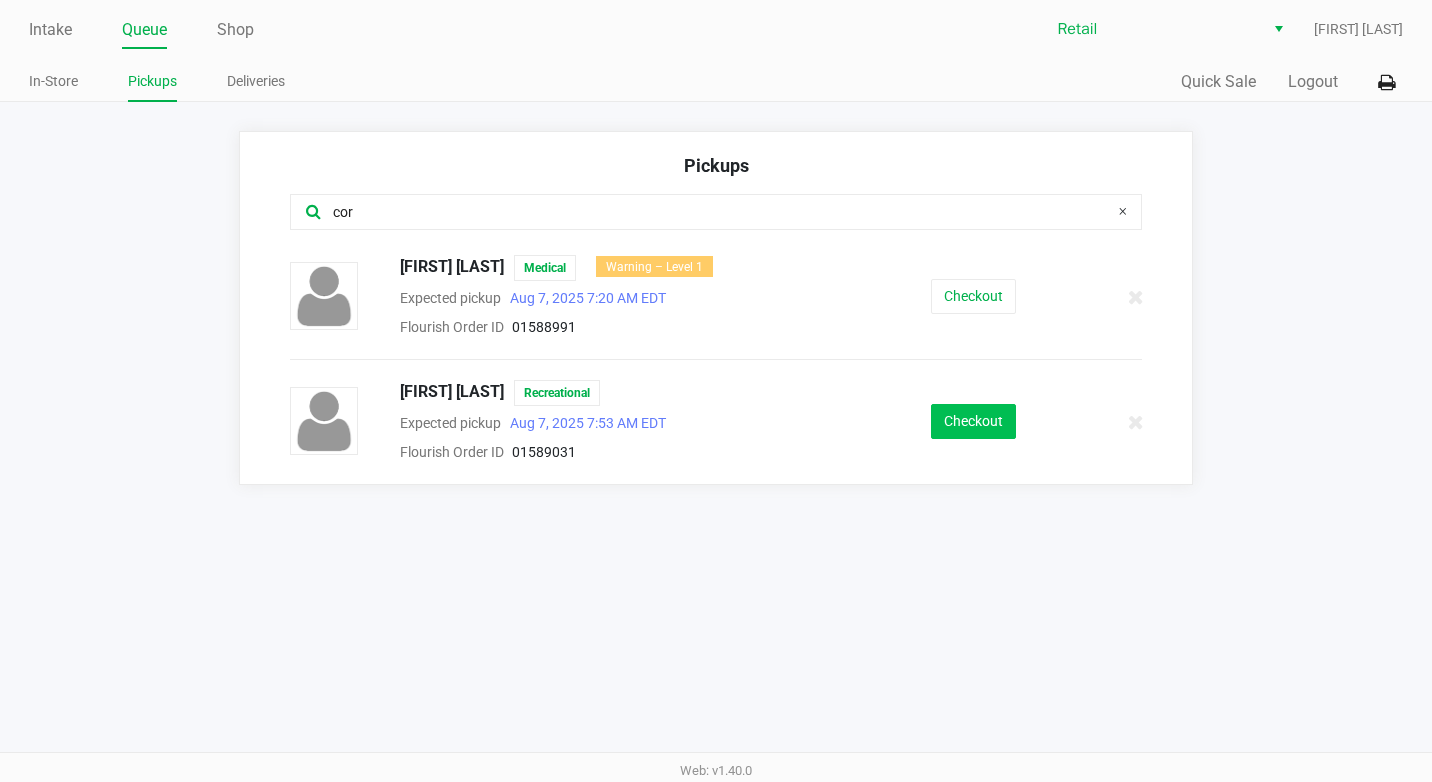 type on "cor" 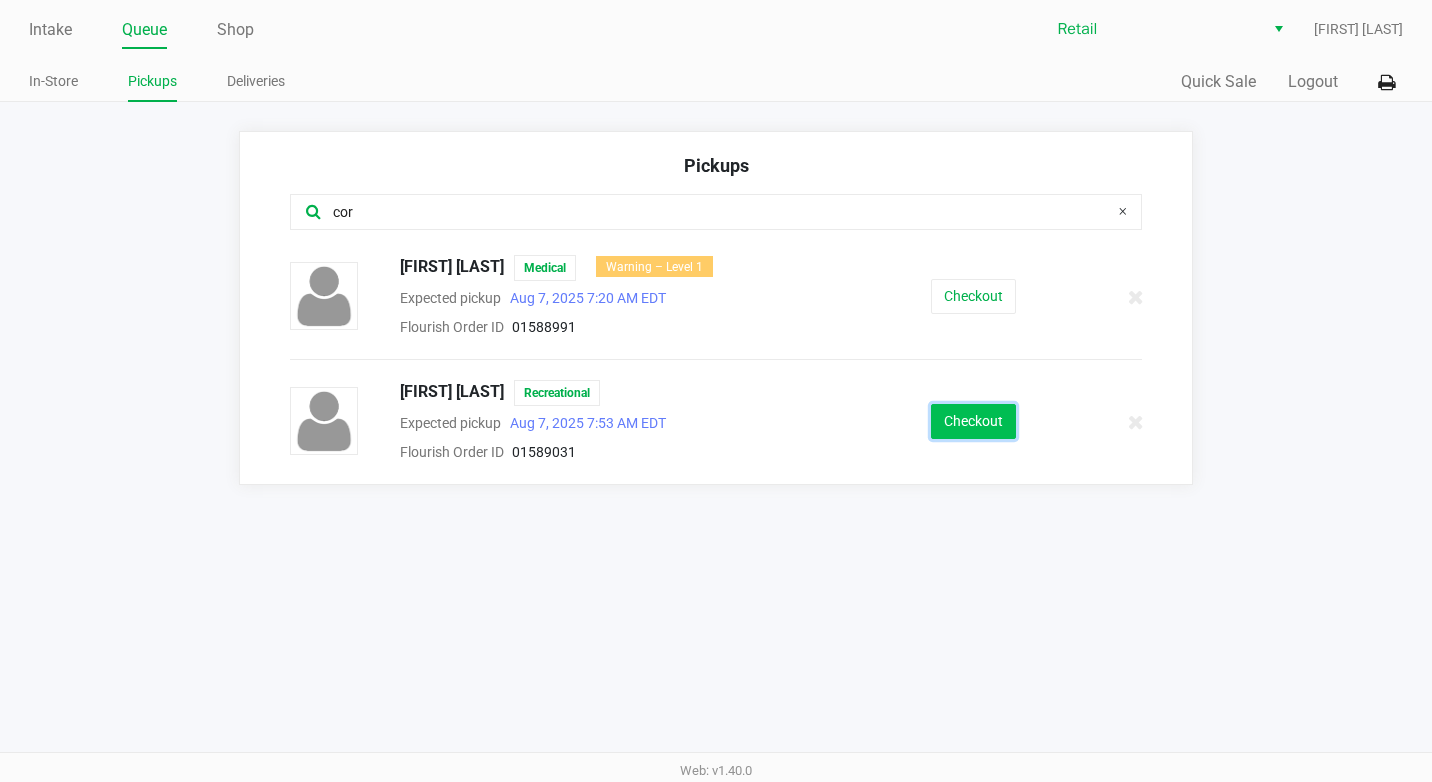 click on "Checkout" 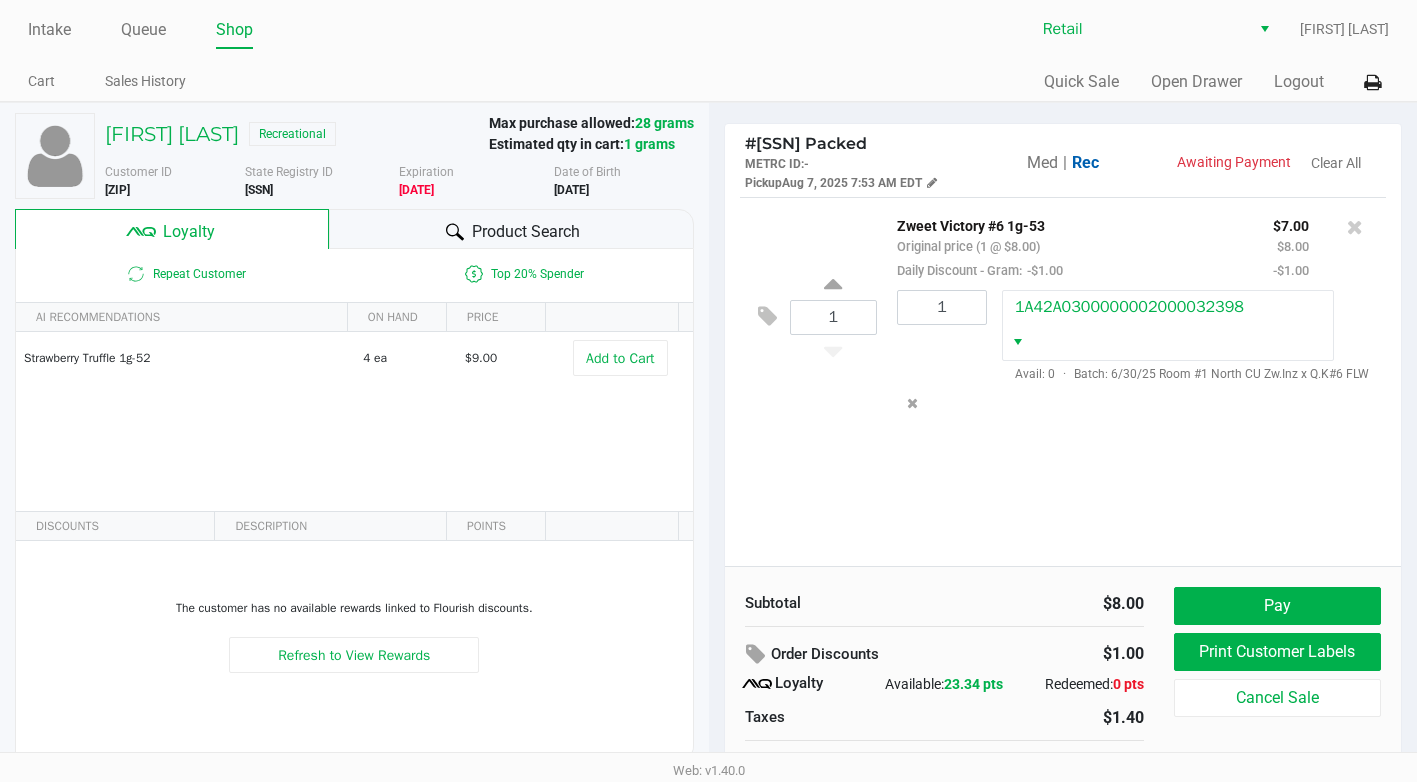 scroll, scrollTop: 28, scrollLeft: 0, axis: vertical 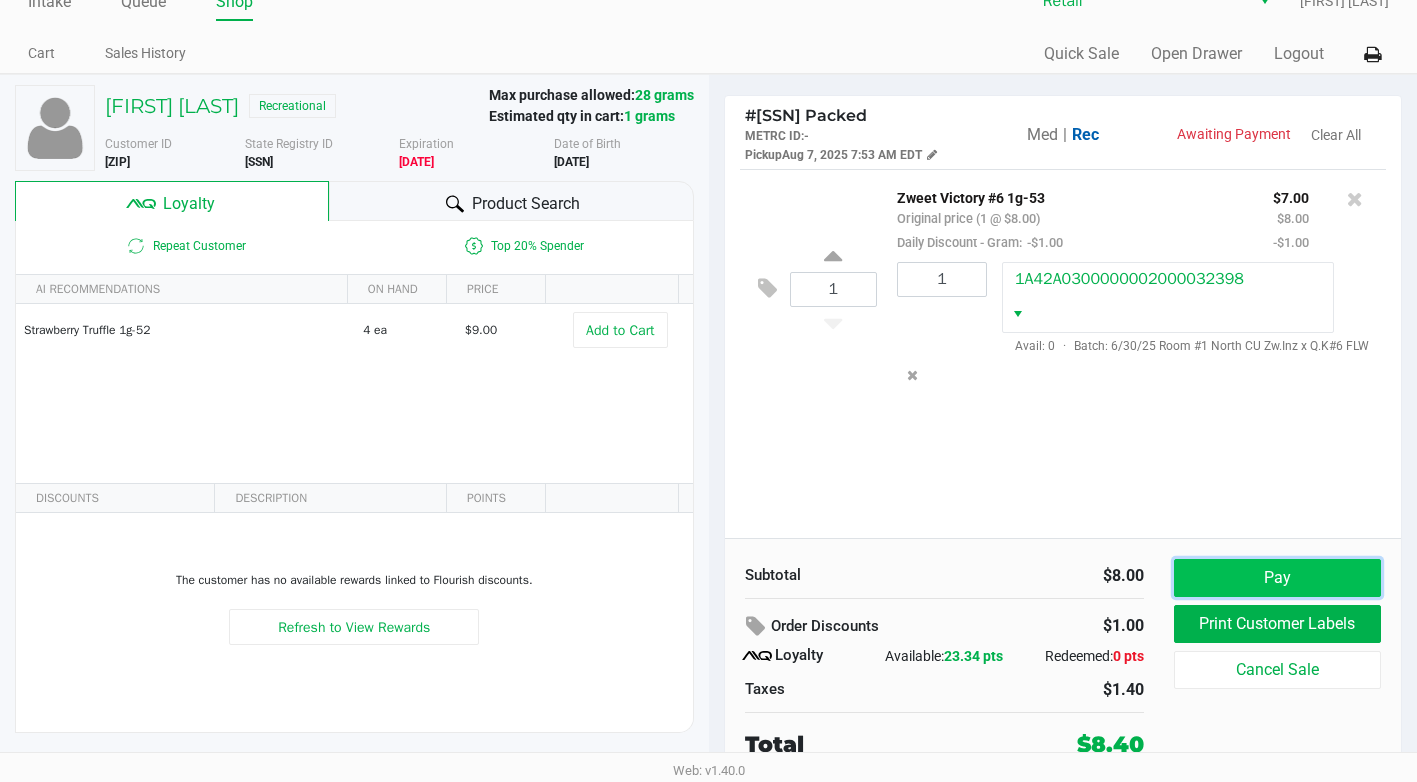 click on "Pay" 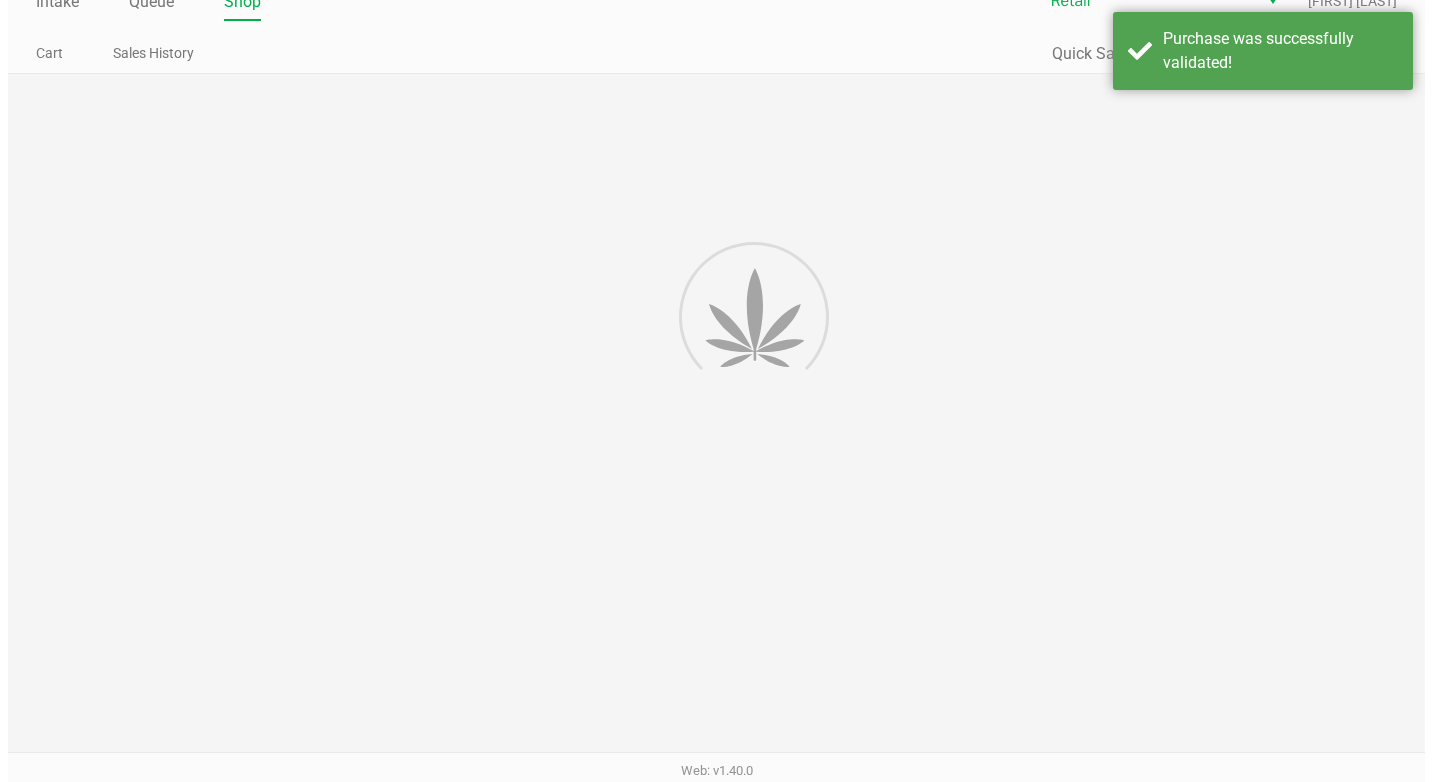 scroll, scrollTop: 0, scrollLeft: 0, axis: both 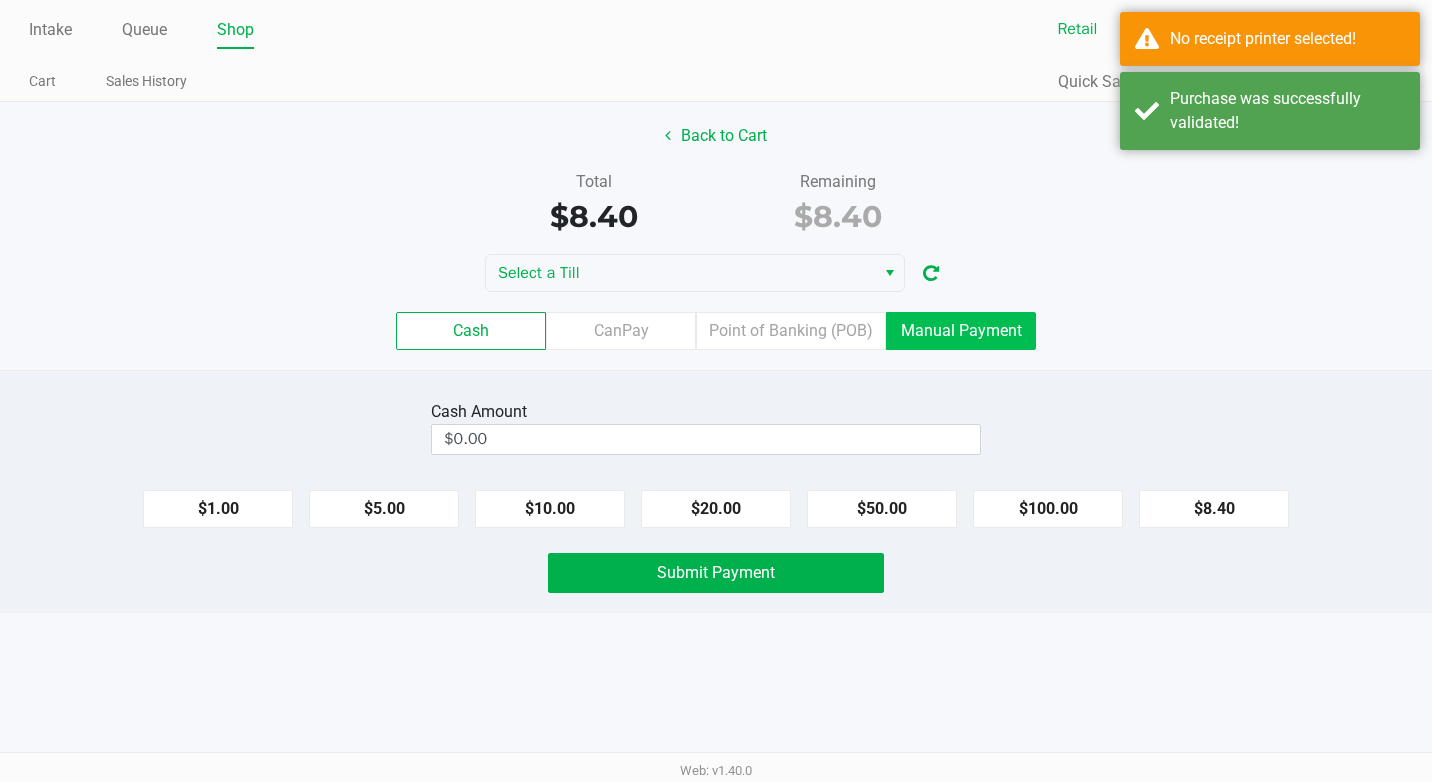 click on "Manual Payment" 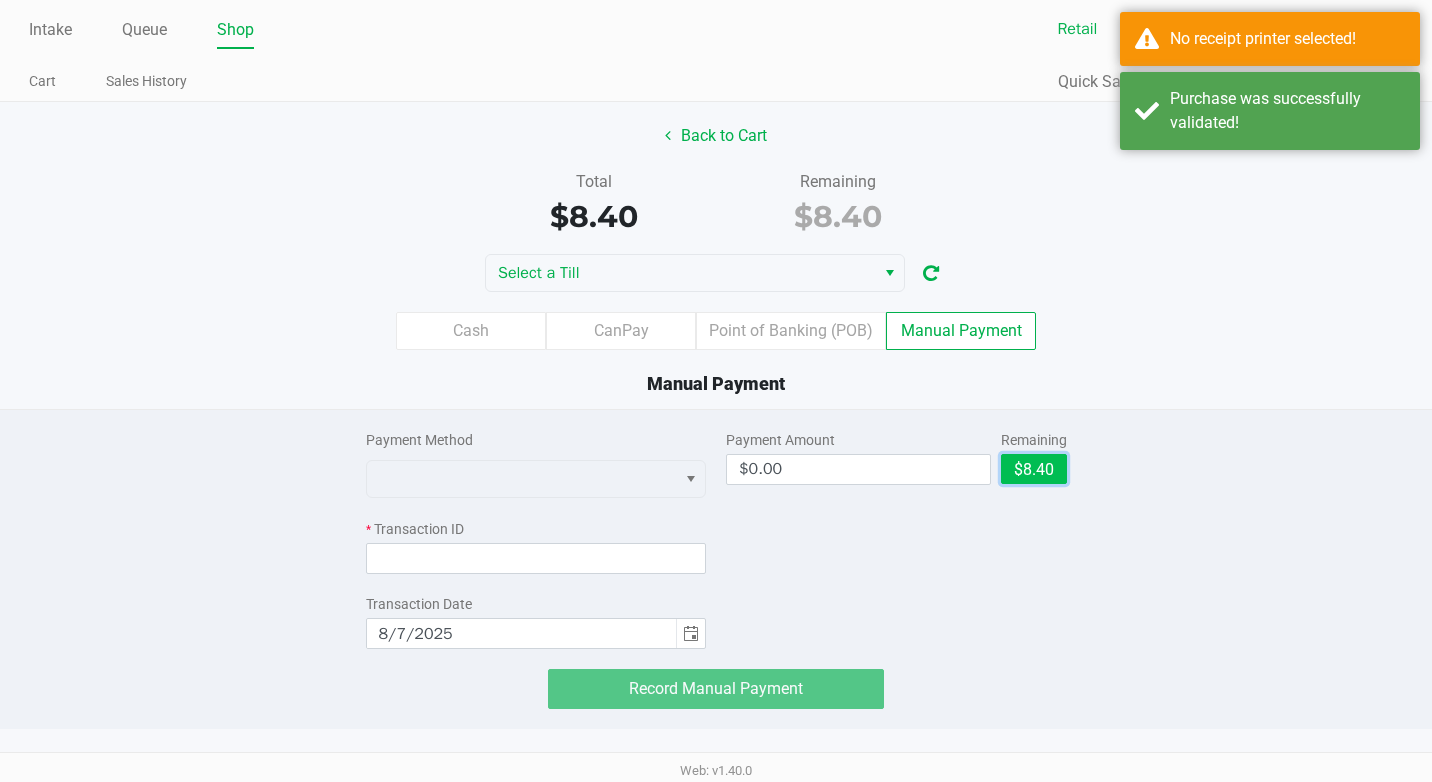 click on "$8.40" 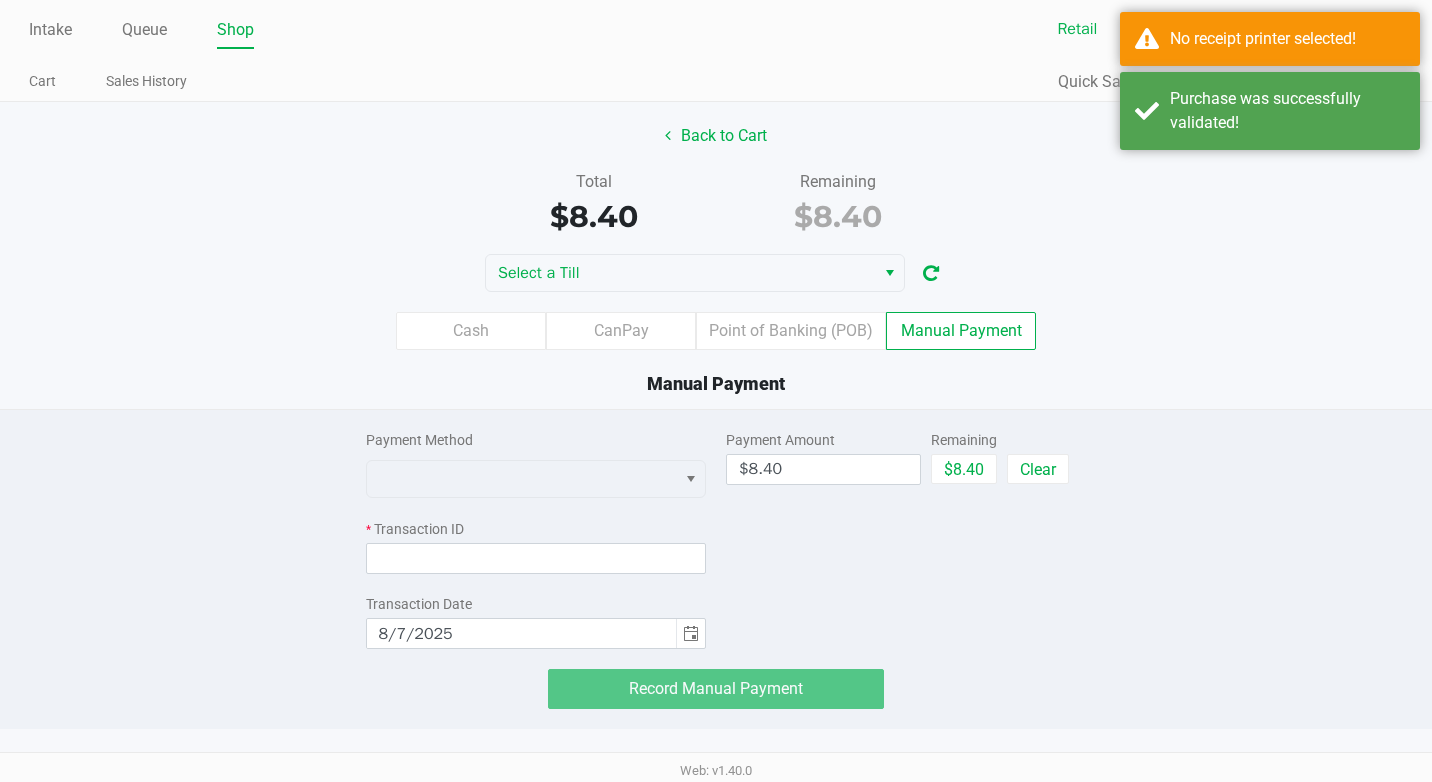 click on "Payment Method  *   Transaction ID   Transaction Date  8/7/2025  Payment Amount  $8.40  Remaining   $8.40   Clear" 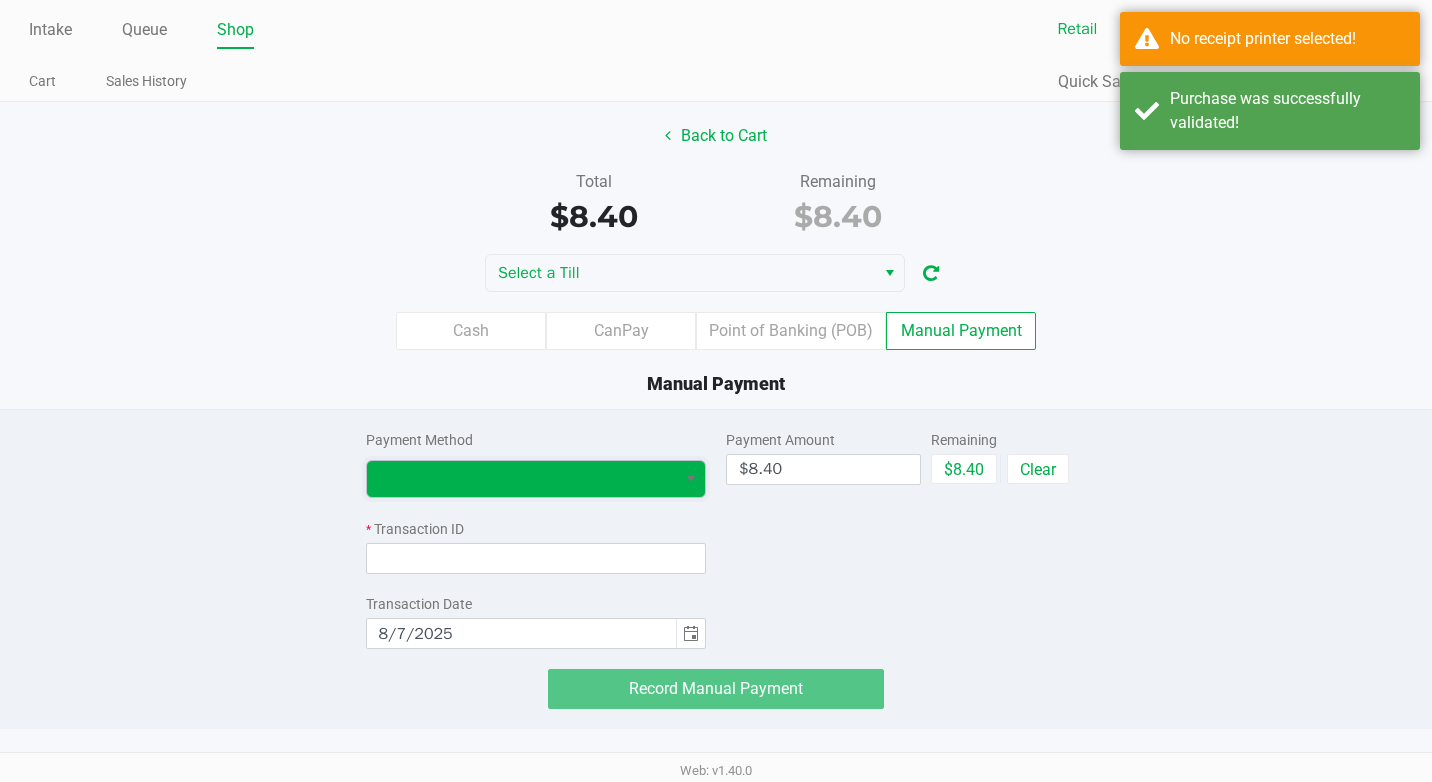 click at bounding box center (522, 479) 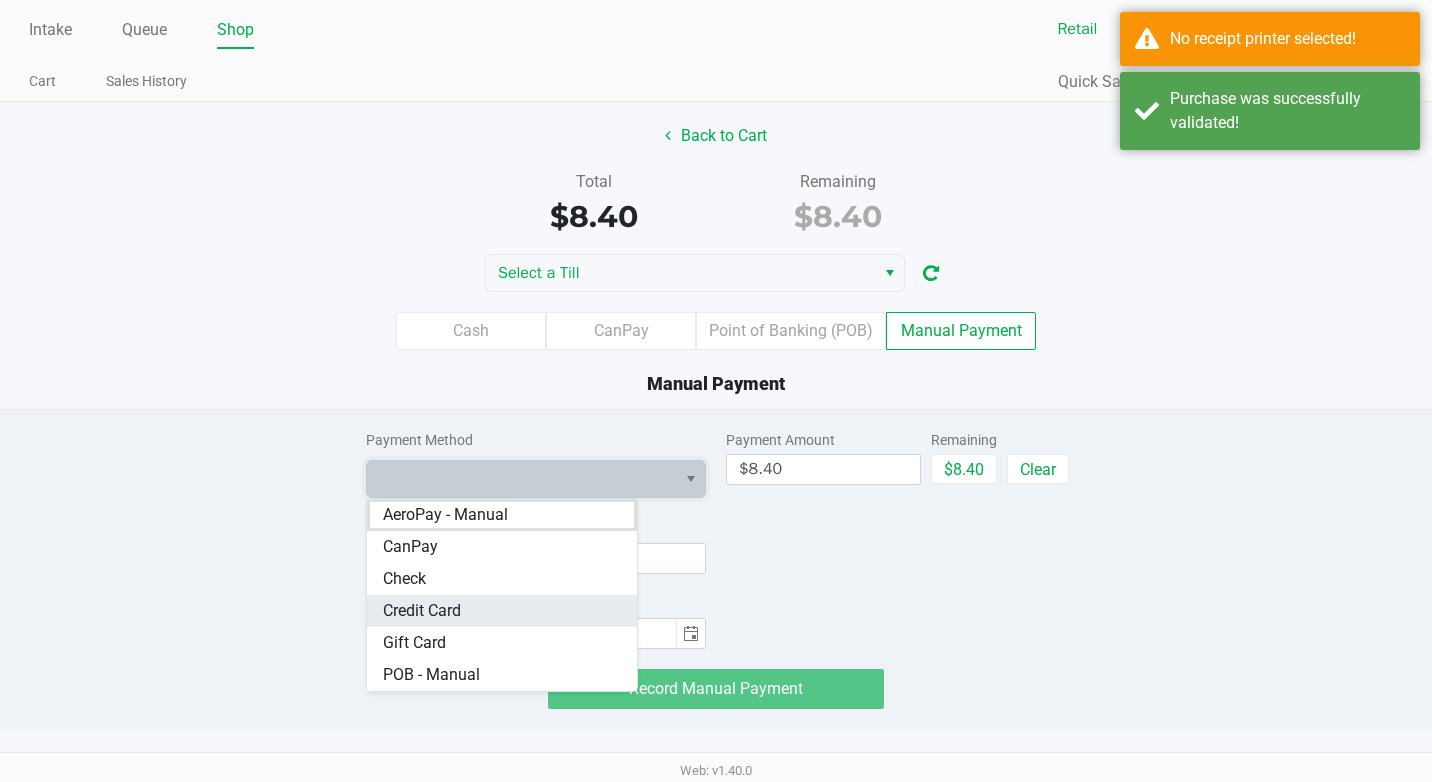 click on "Credit Card" at bounding box center [422, 611] 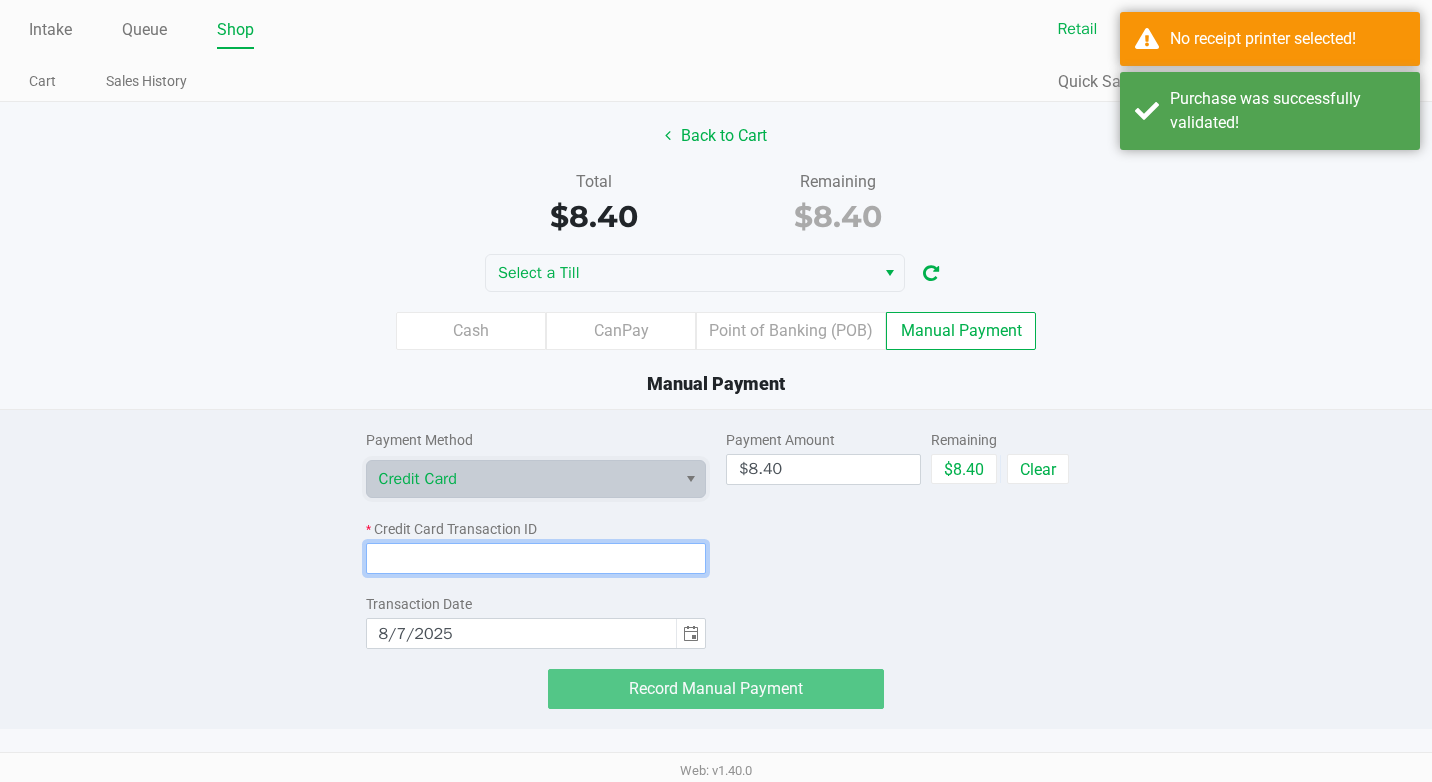 click 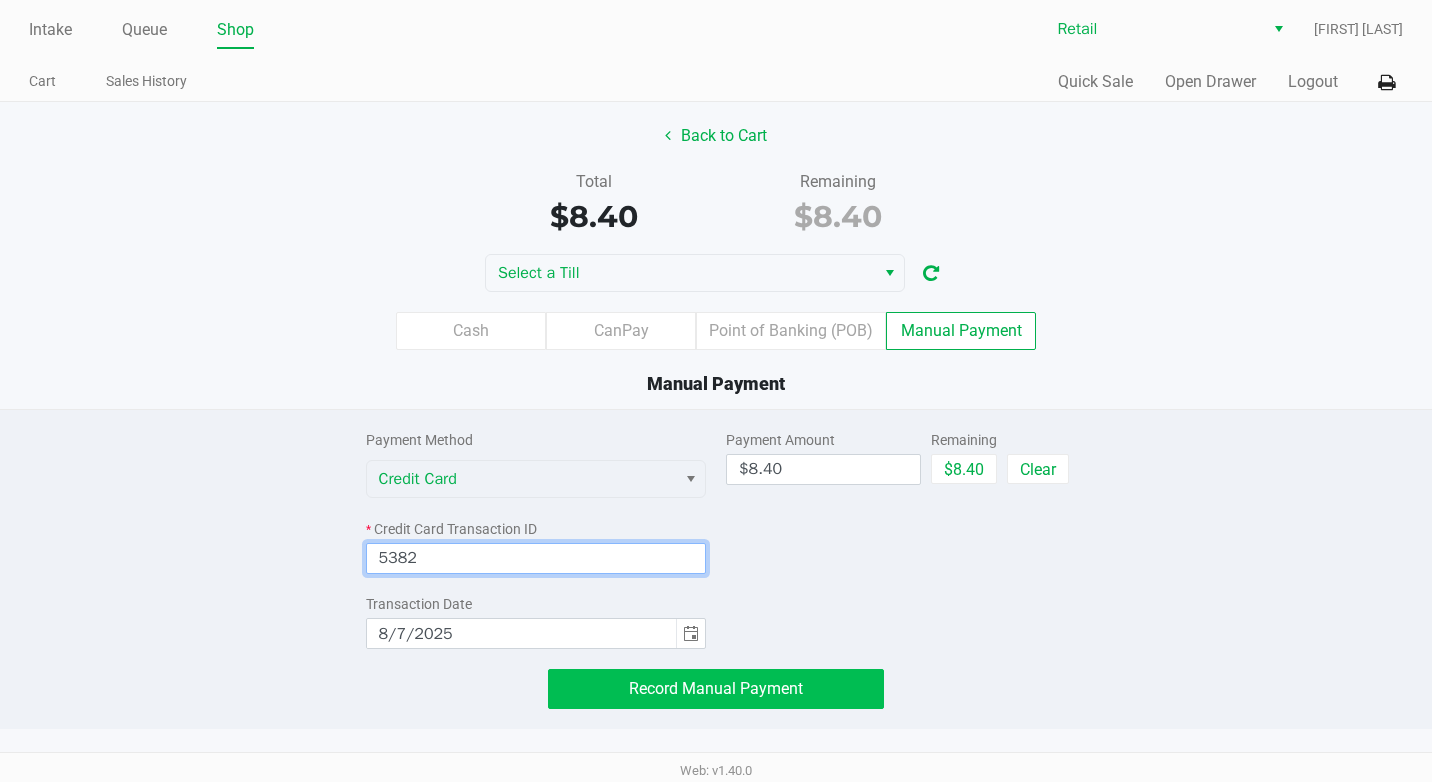 type on "5382" 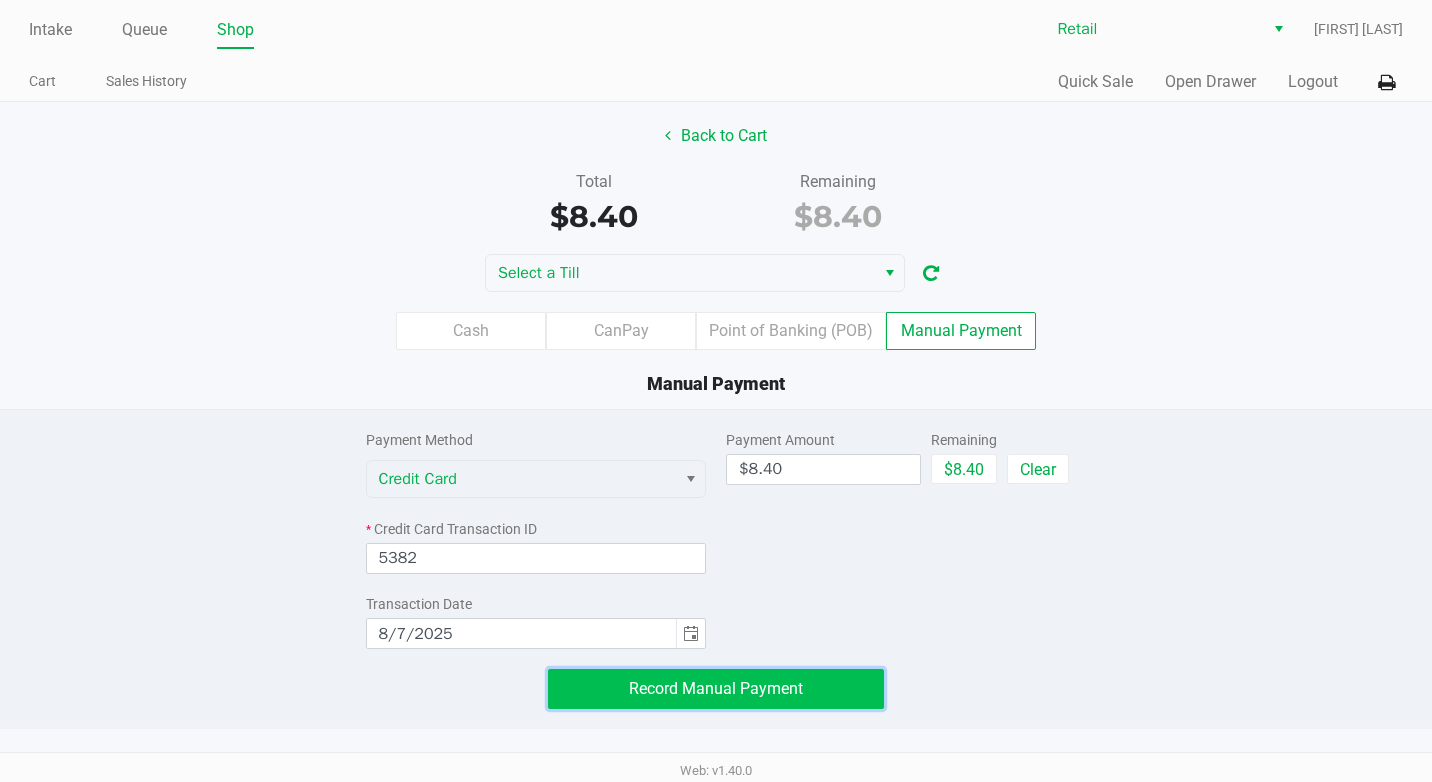 click on "Record Manual Payment" 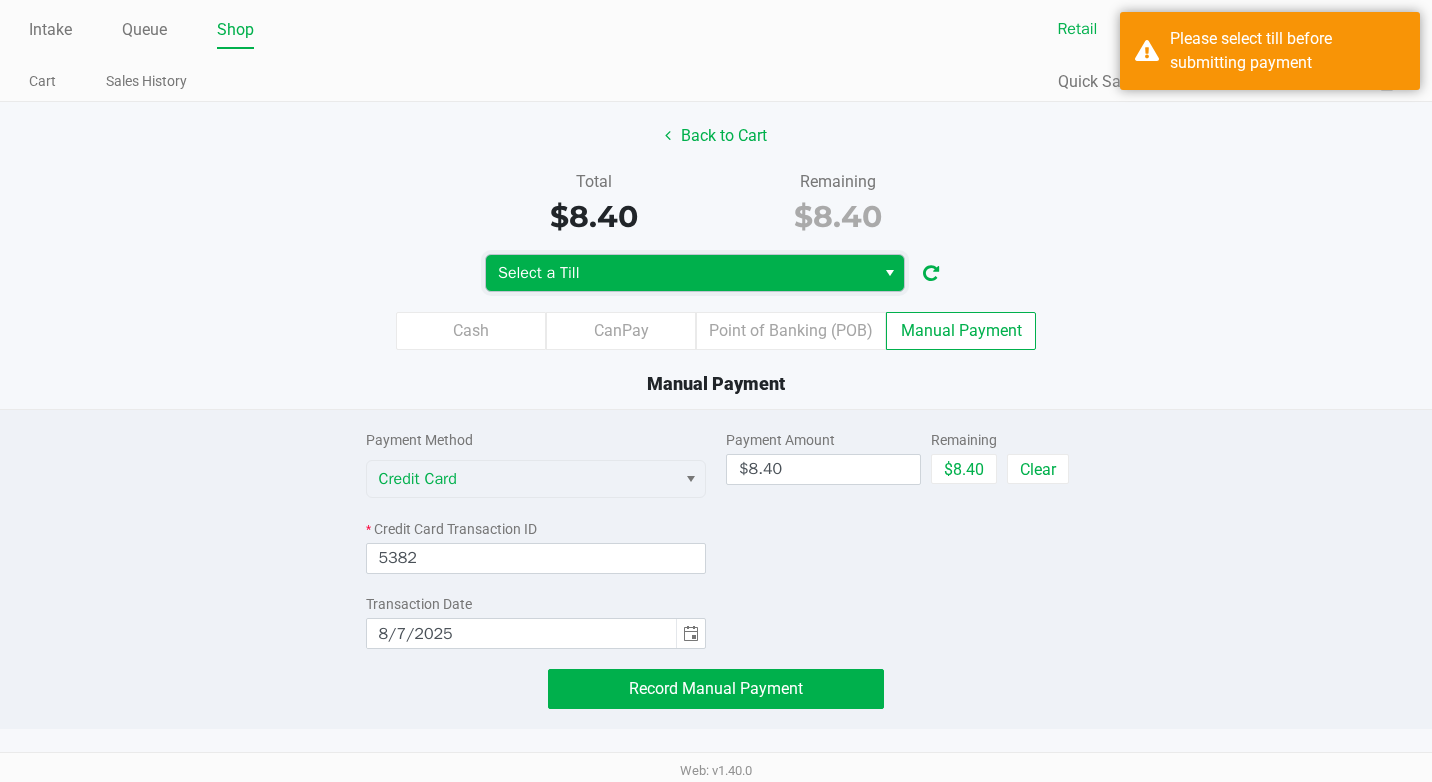 click on "Select a Till" at bounding box center [680, 273] 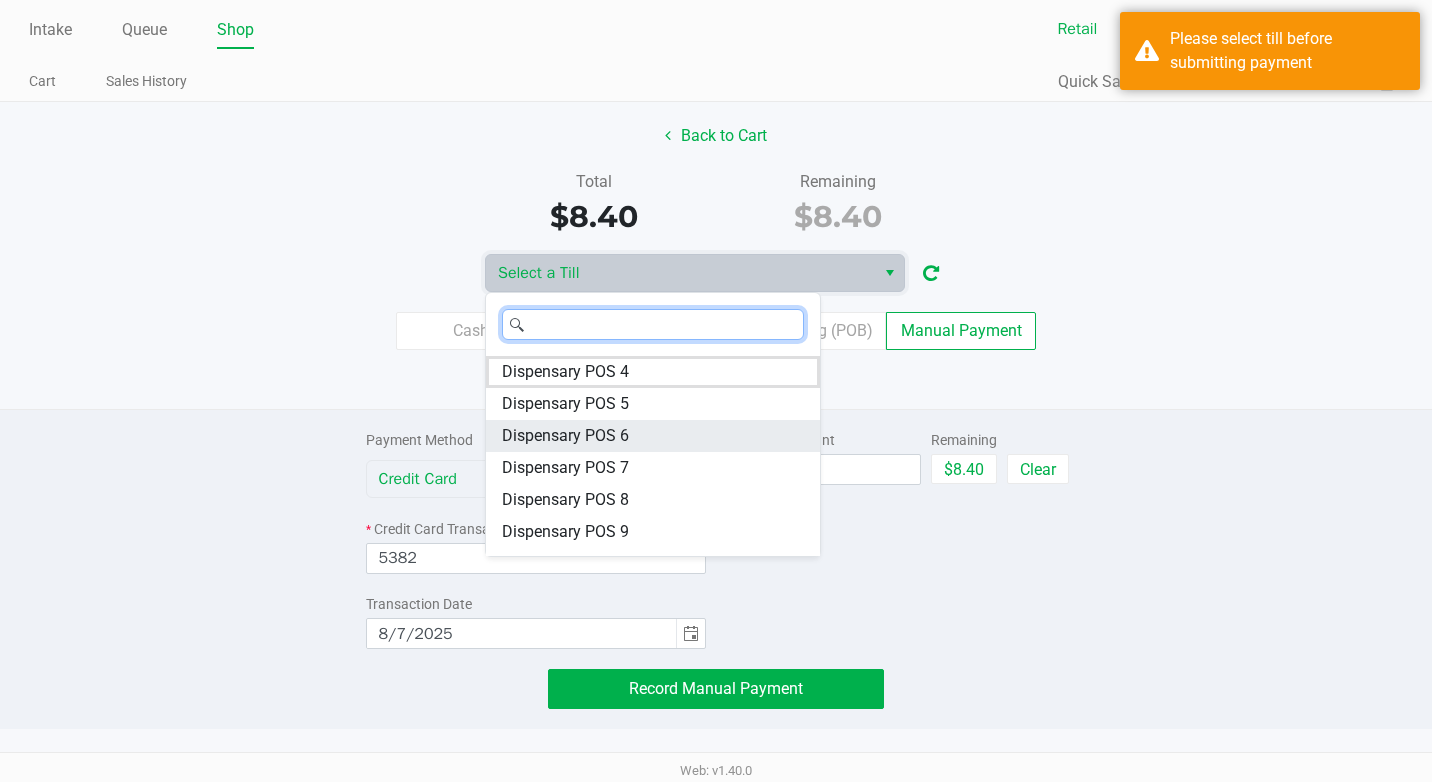 click on "Dispensary POS 6" at bounding box center (565, 436) 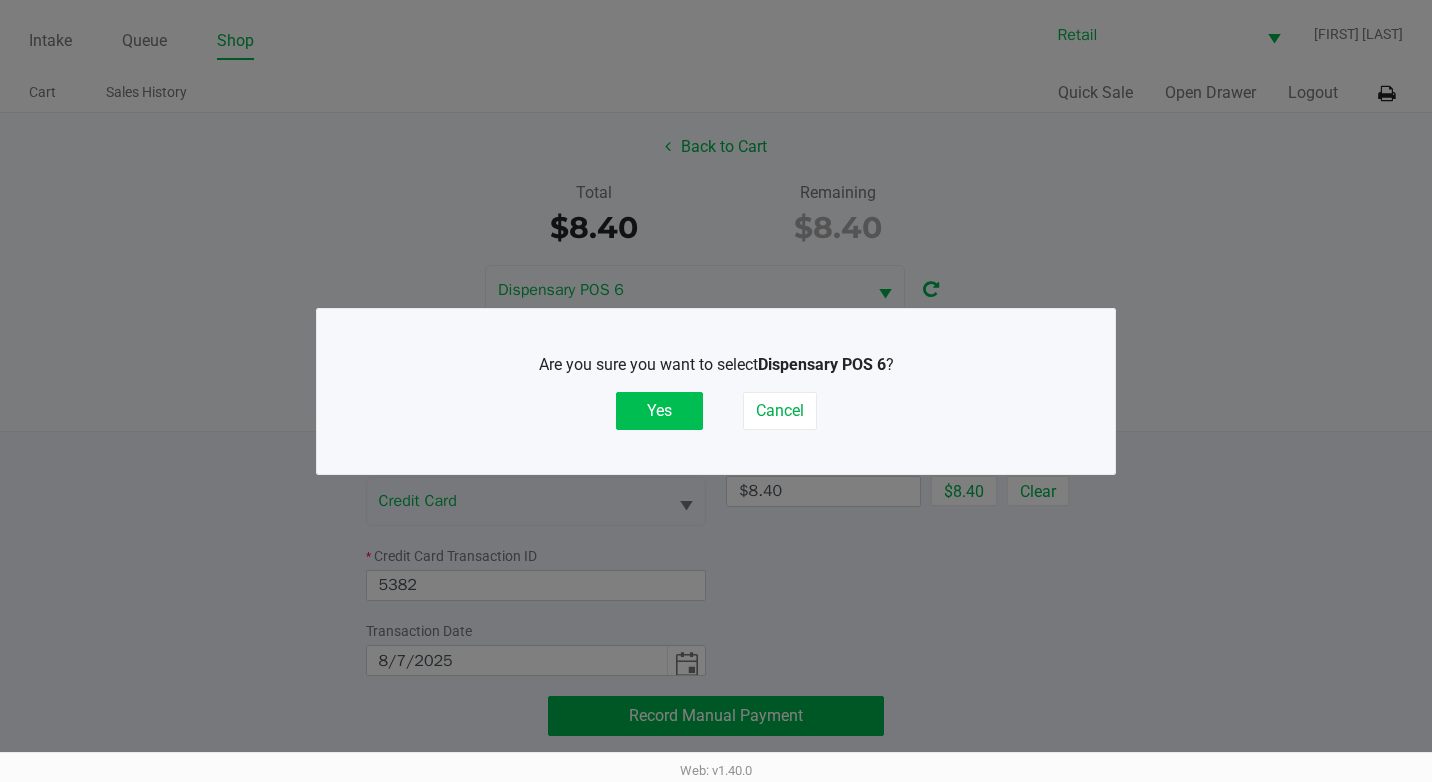click on "Yes" 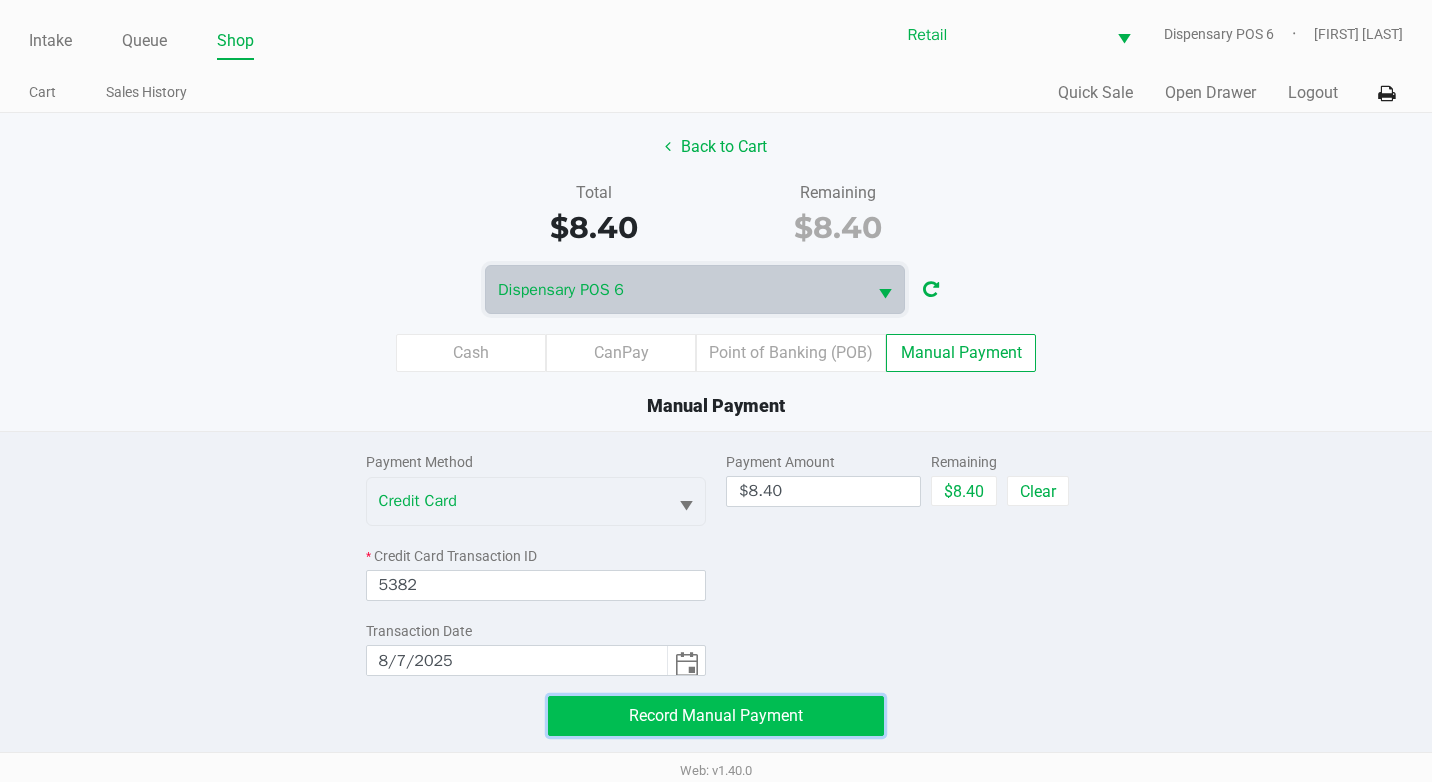 click on "Record Manual Payment" 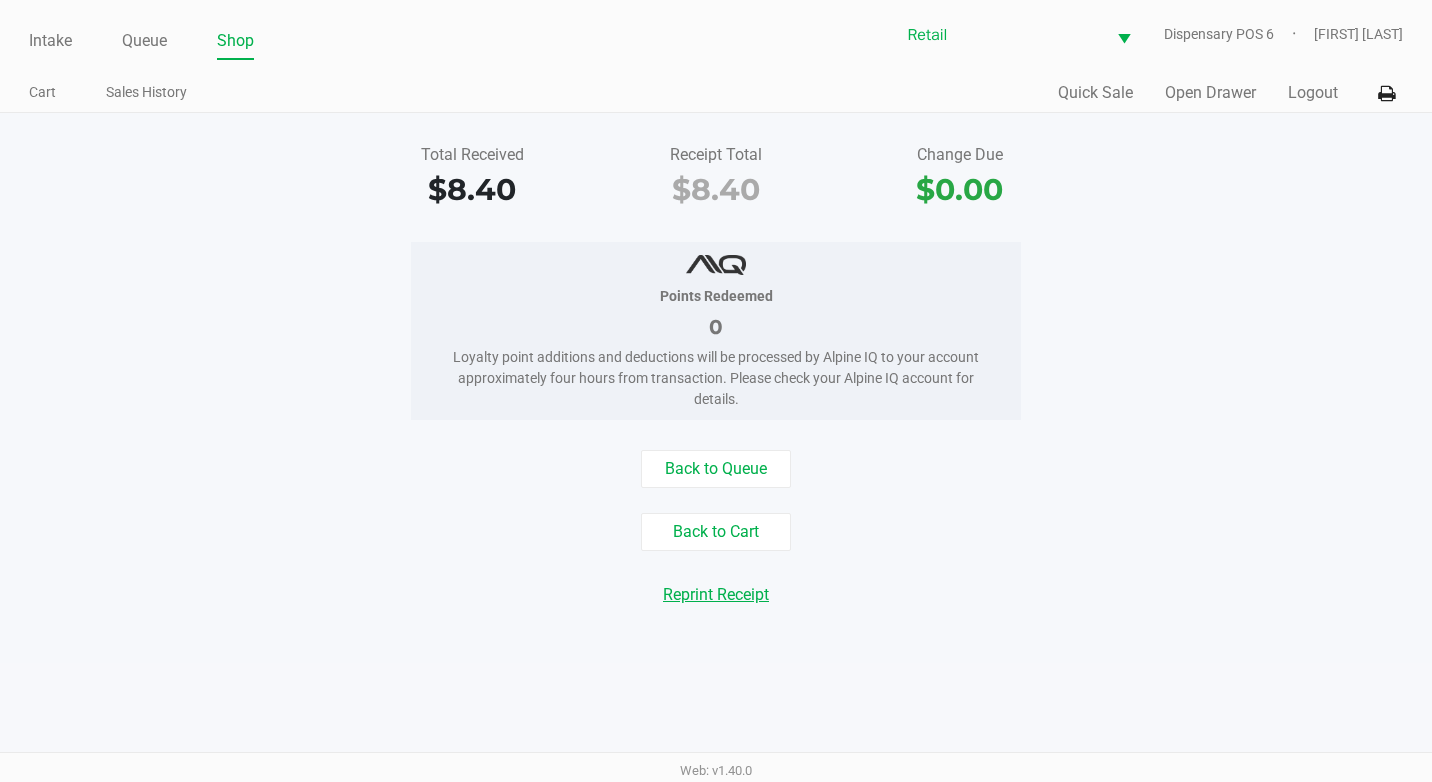 click on "Reprint Receipt" 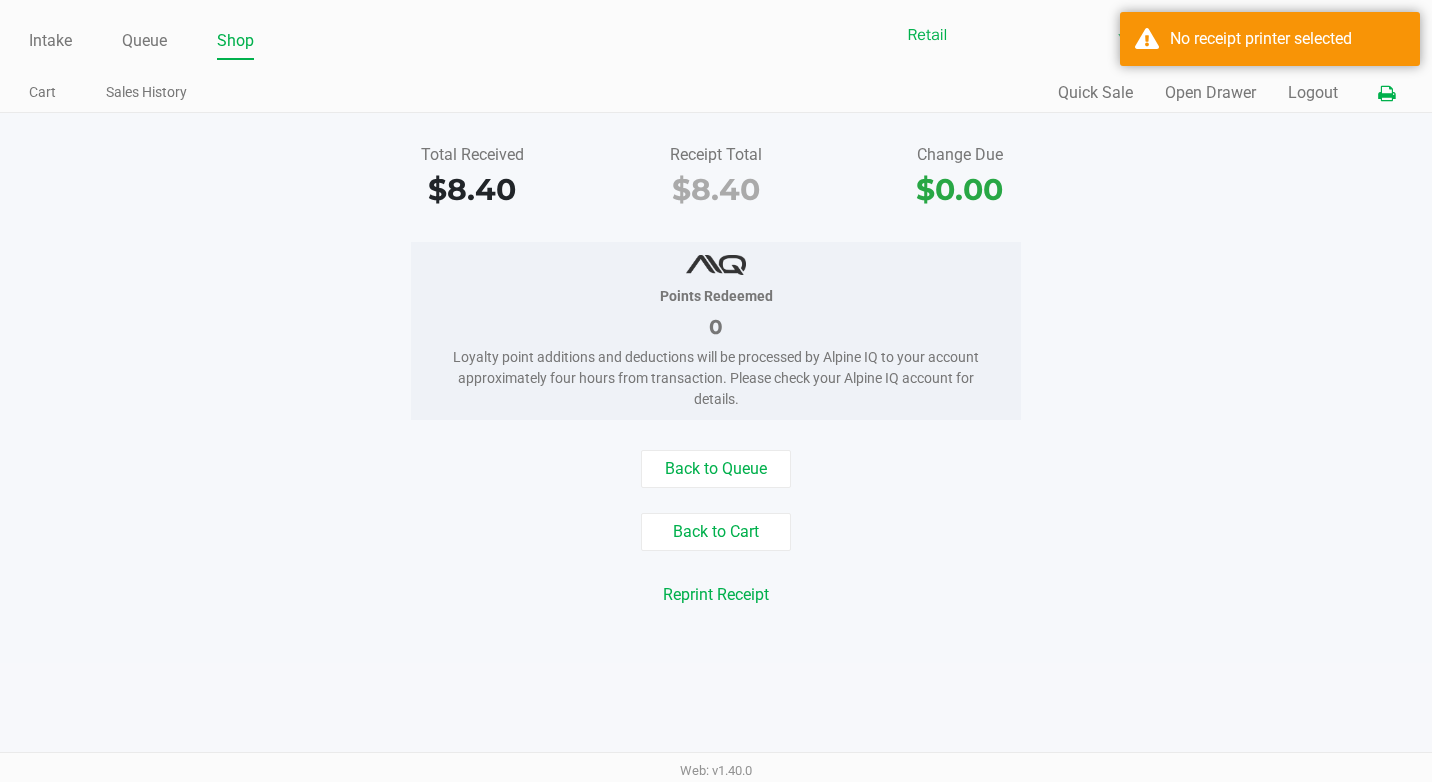 click 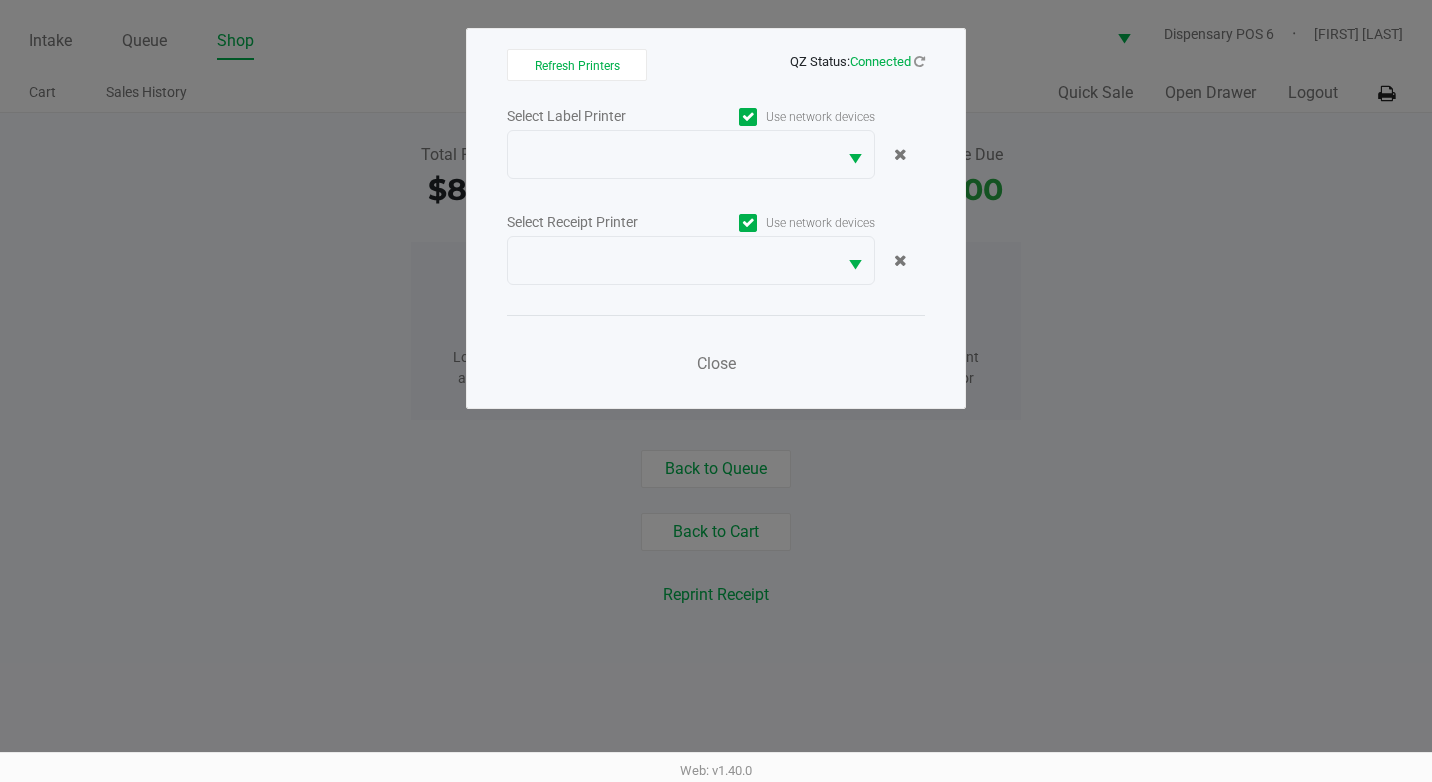 click on "Use network devices" 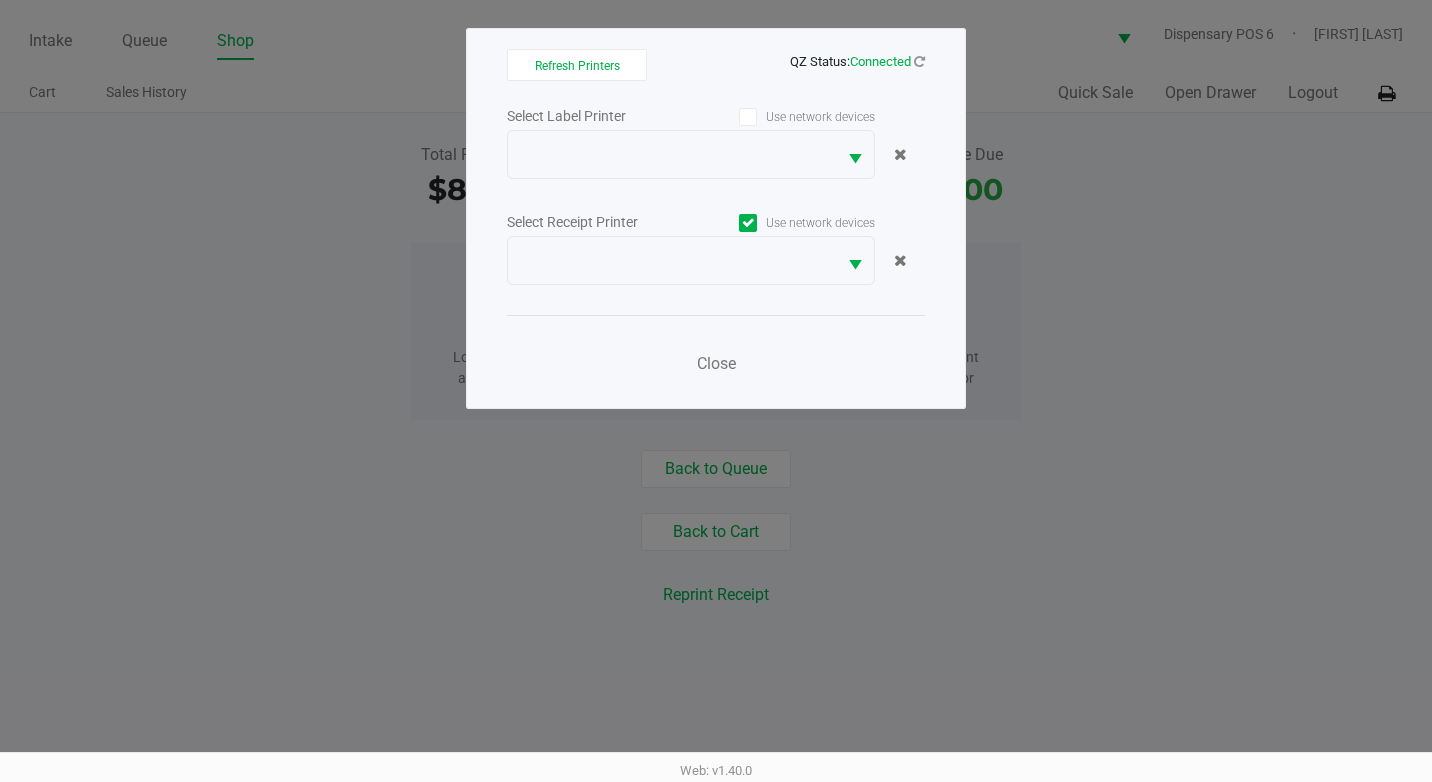 click 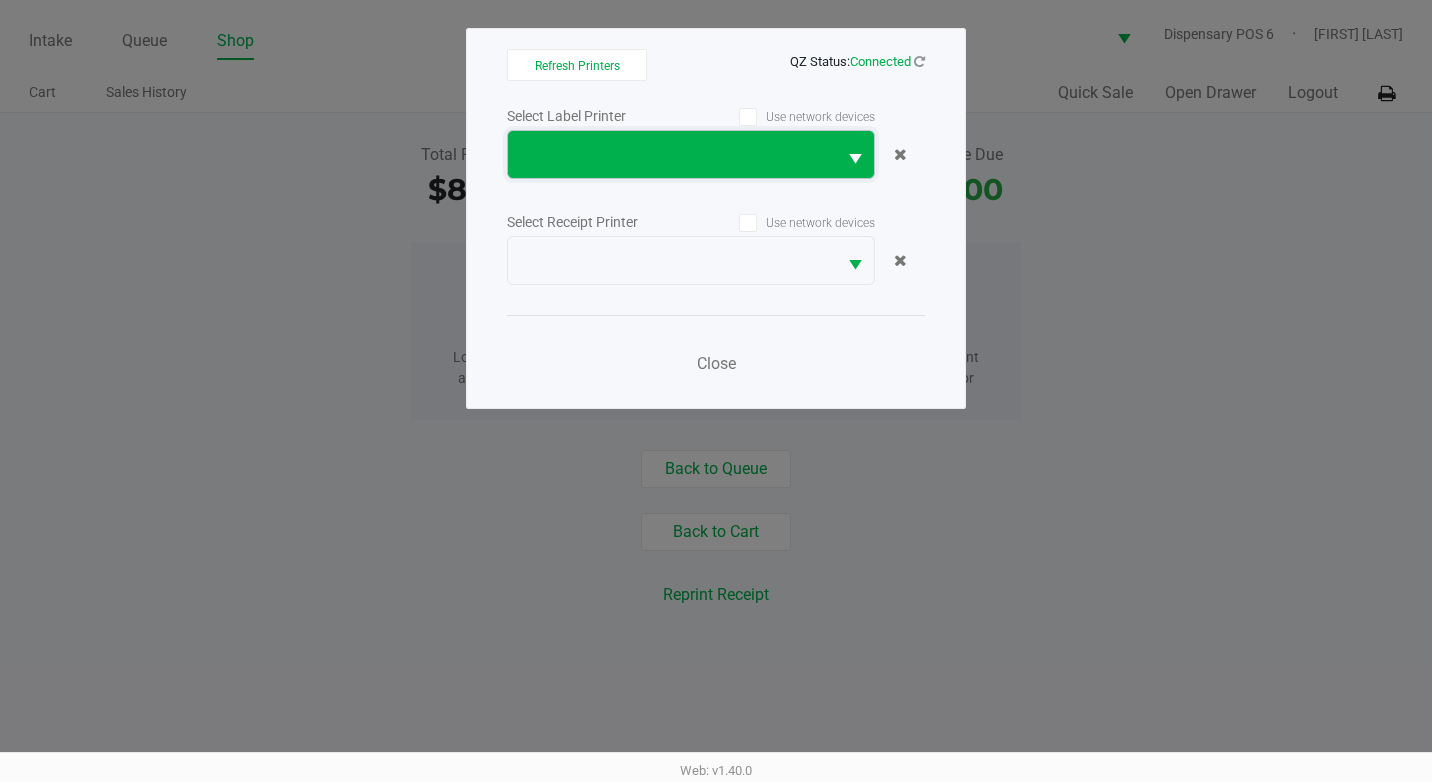 click at bounding box center [672, 154] 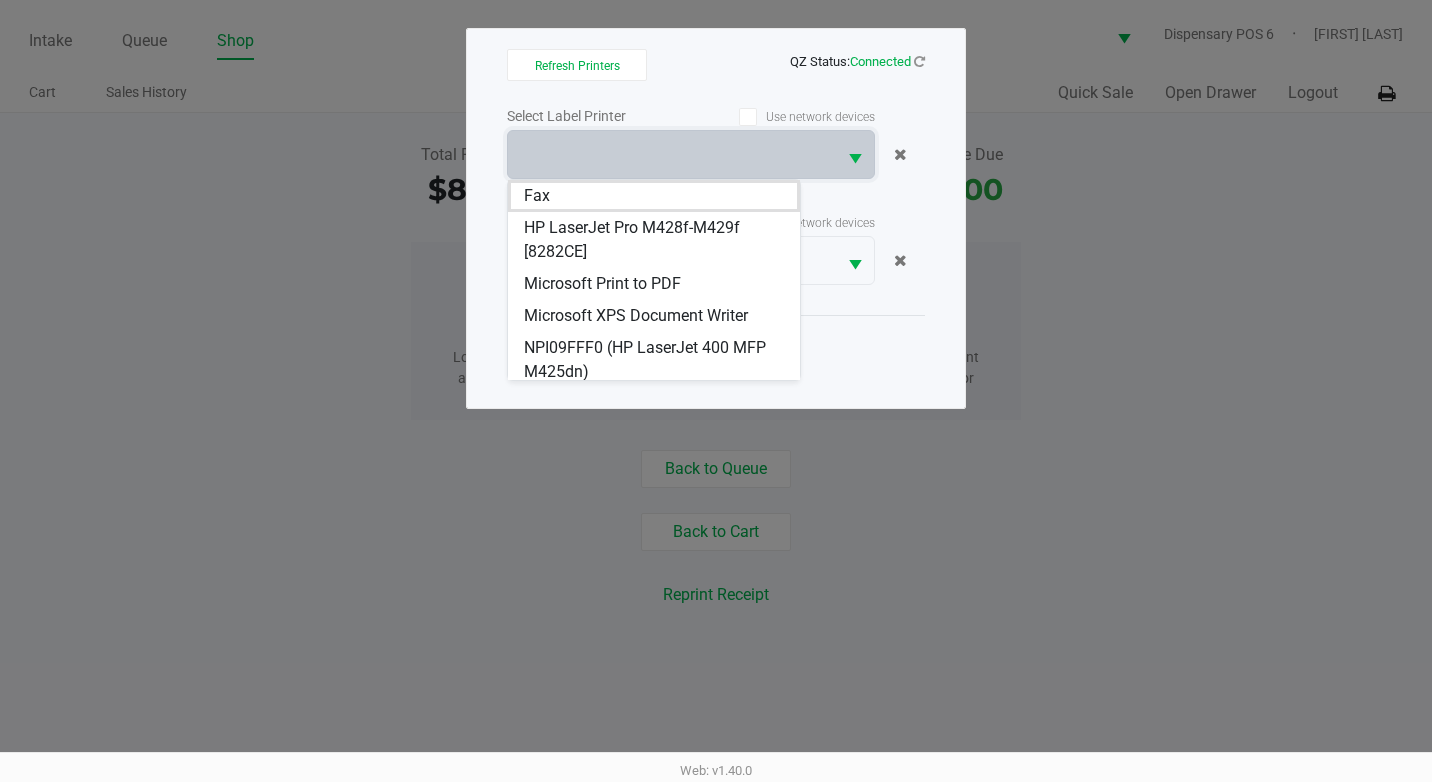 scroll, scrollTop: 96, scrollLeft: 0, axis: vertical 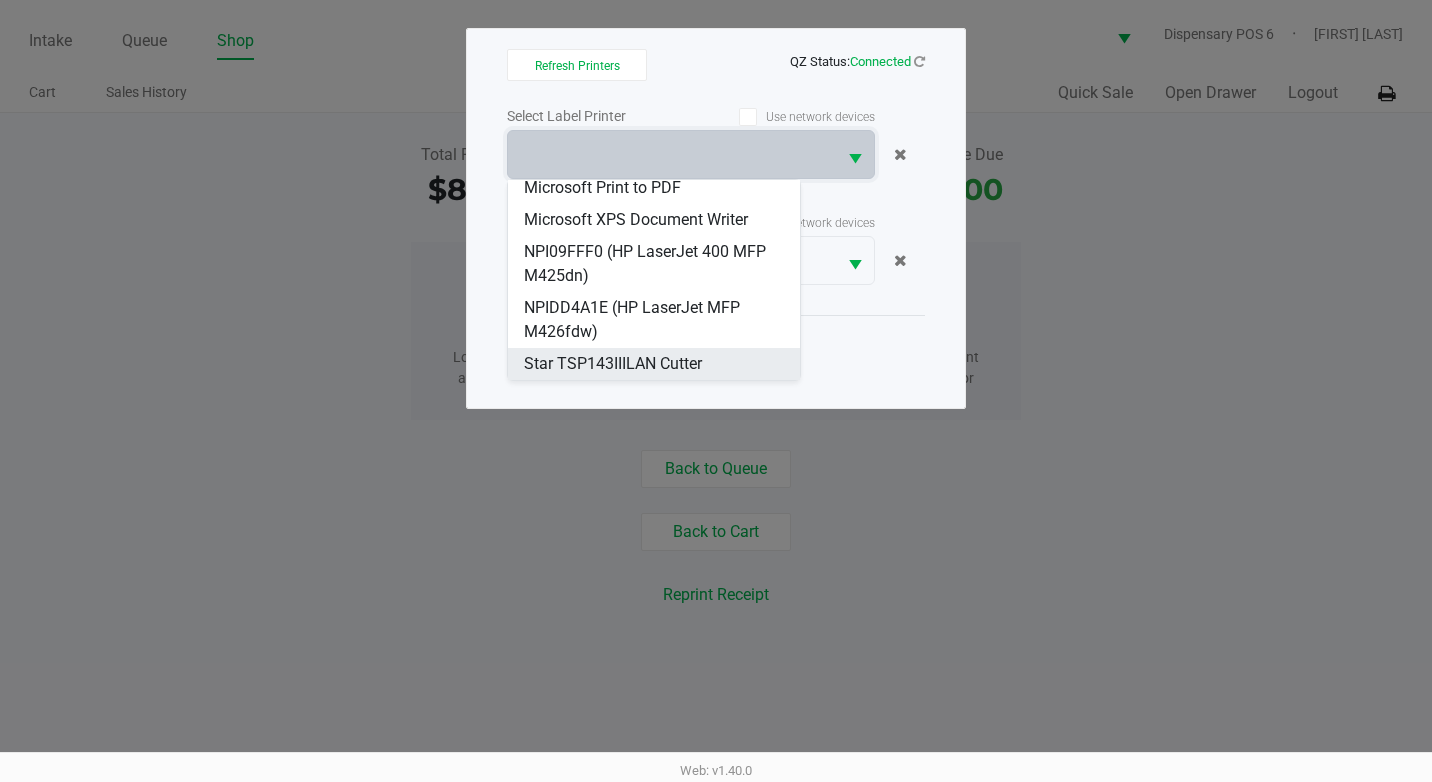 click on "Star TSP143IIILAN Cutter" at bounding box center (613, 364) 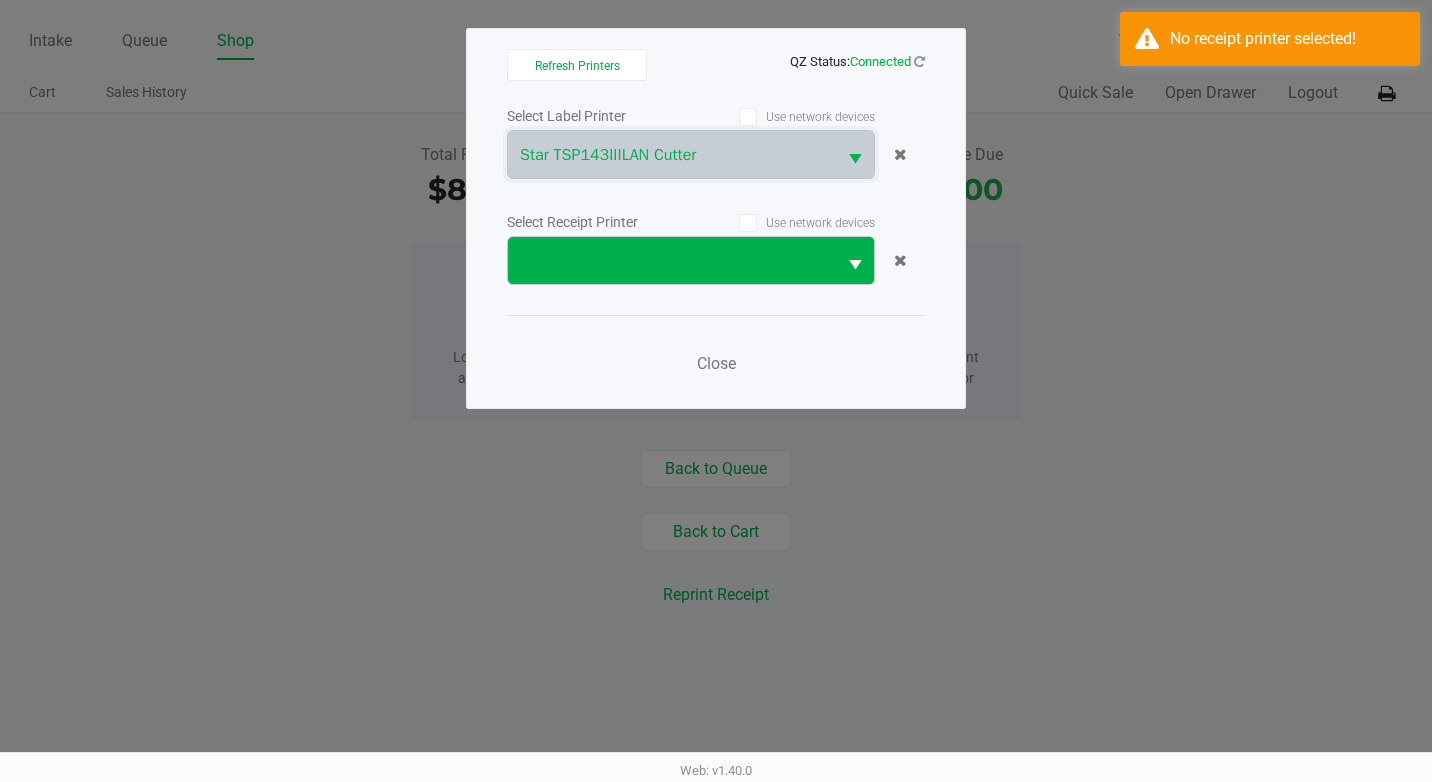 click at bounding box center (855, 265) 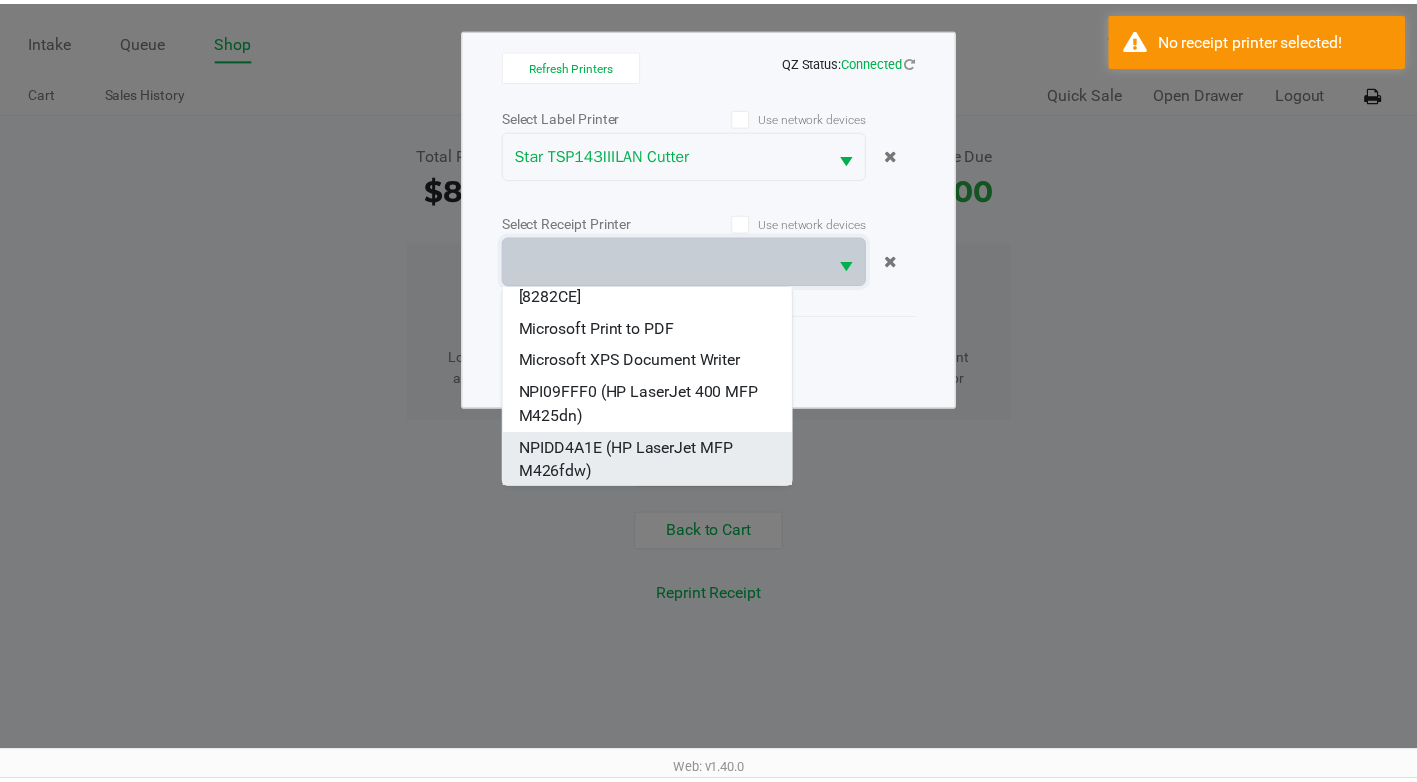 scroll, scrollTop: 96, scrollLeft: 0, axis: vertical 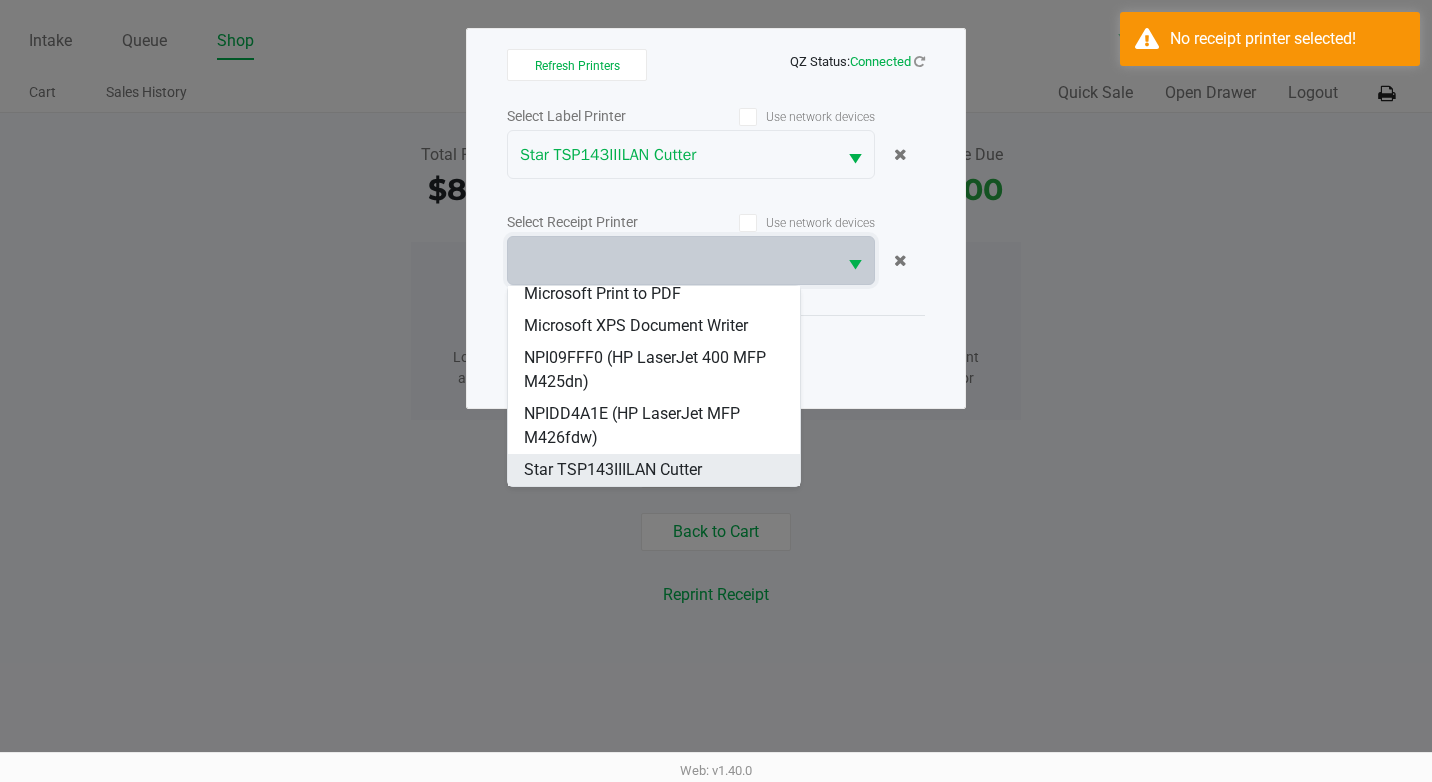 click on "Star TSP143IIILAN Cutter" at bounding box center [613, 470] 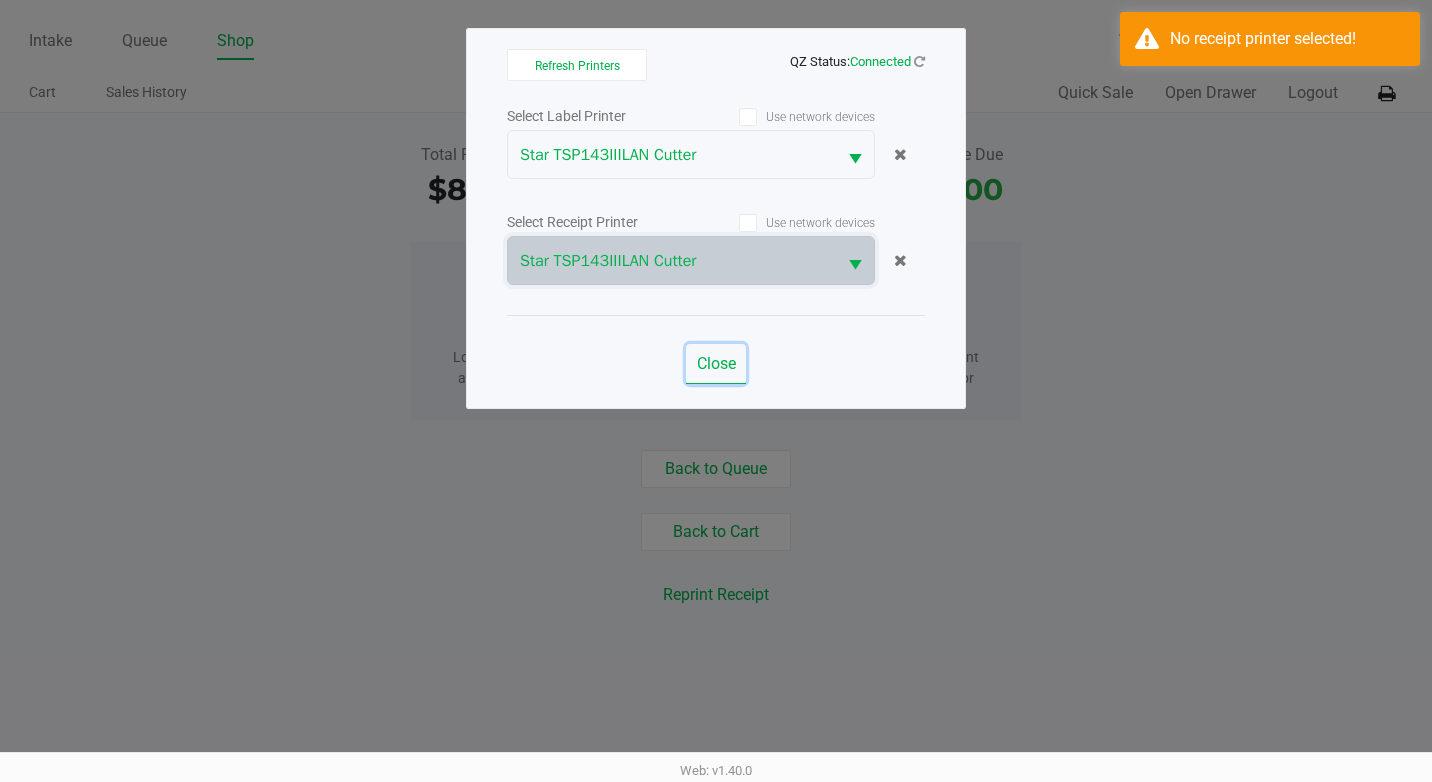click on "Close" 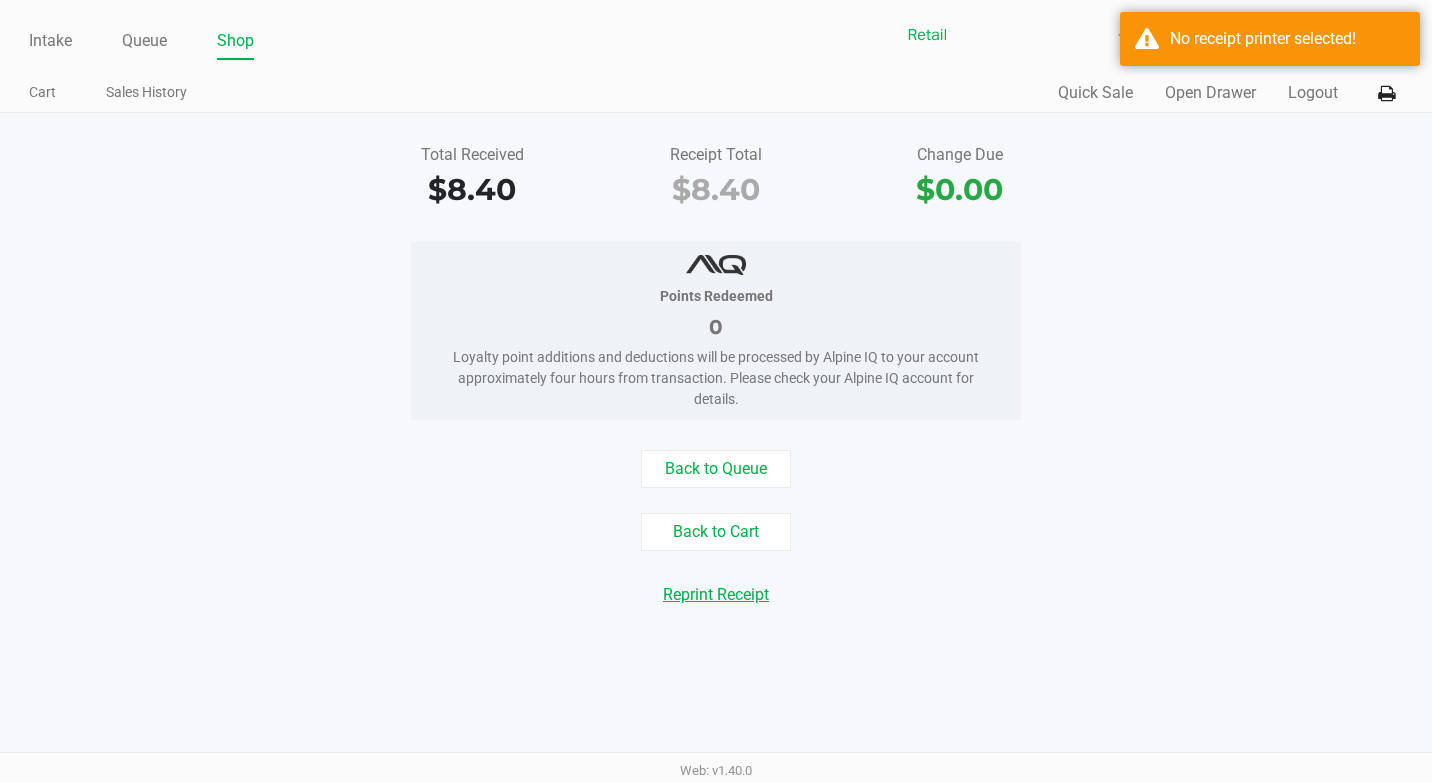 click on "Reprint Receipt" 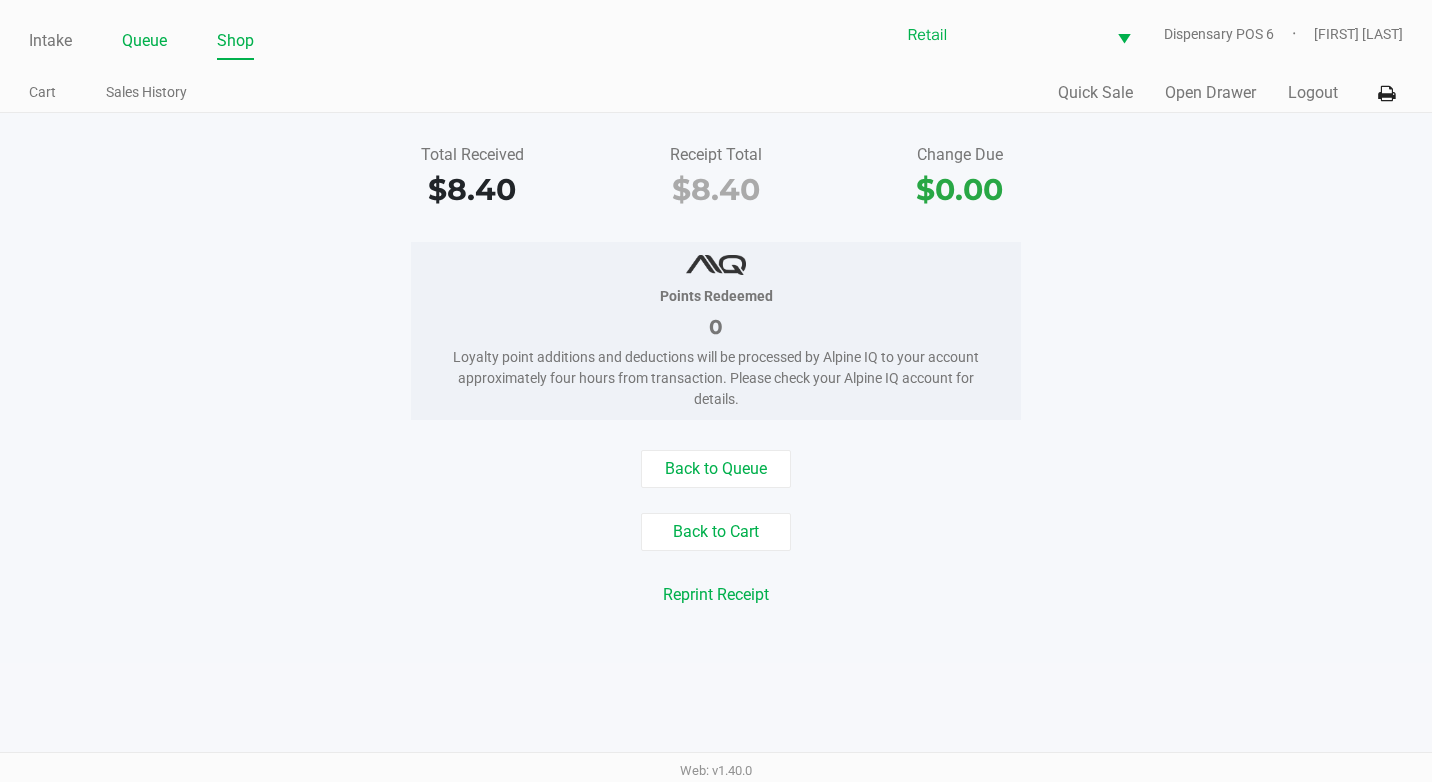 click on "Queue" 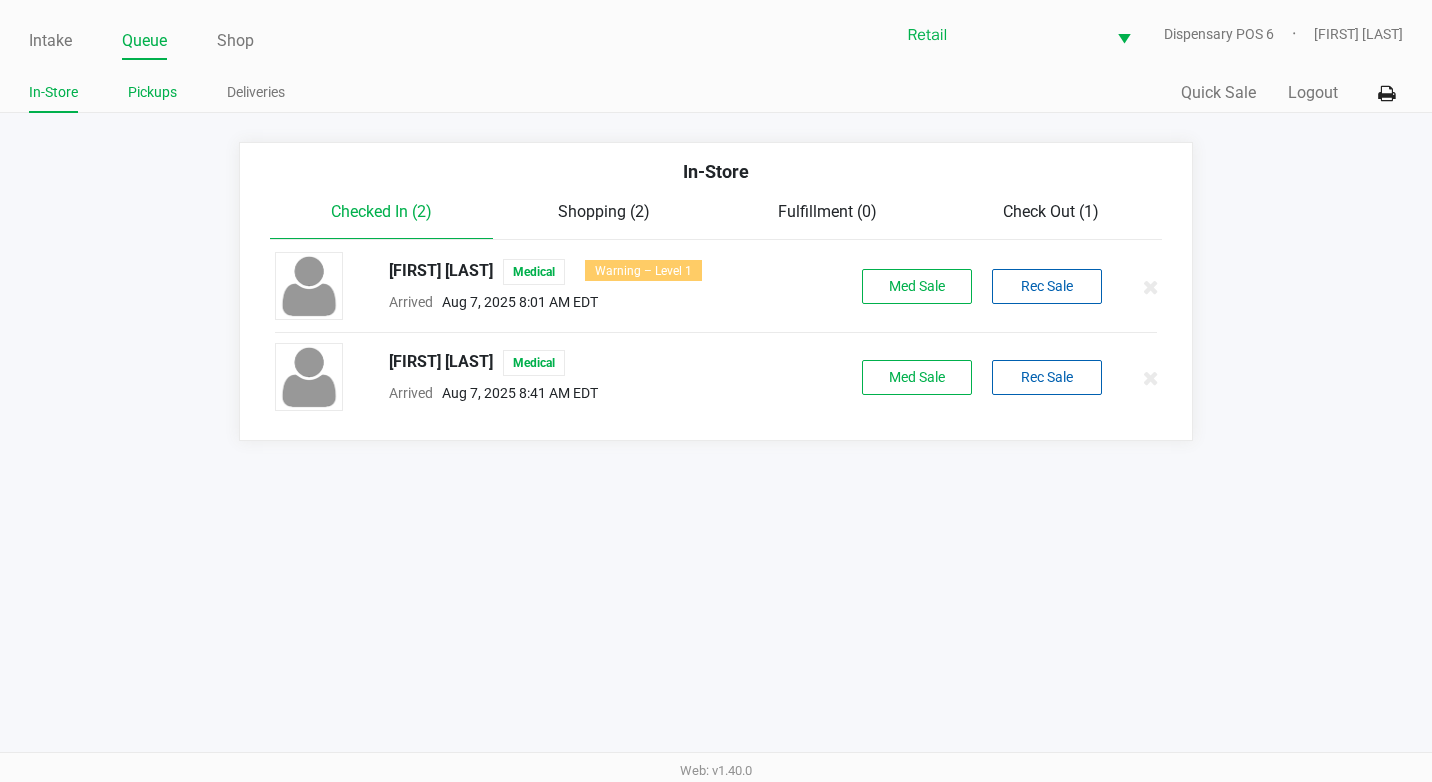 click on "Pickups" 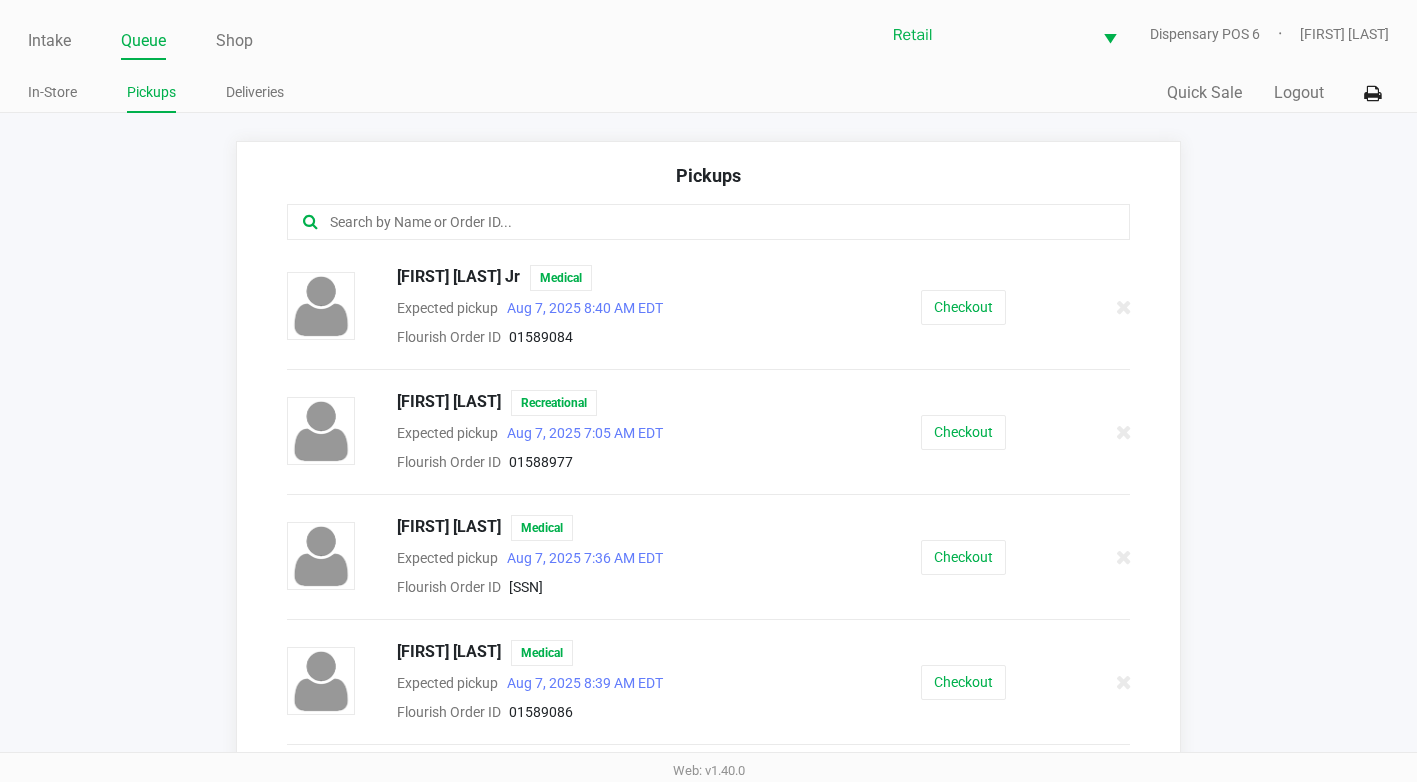 click 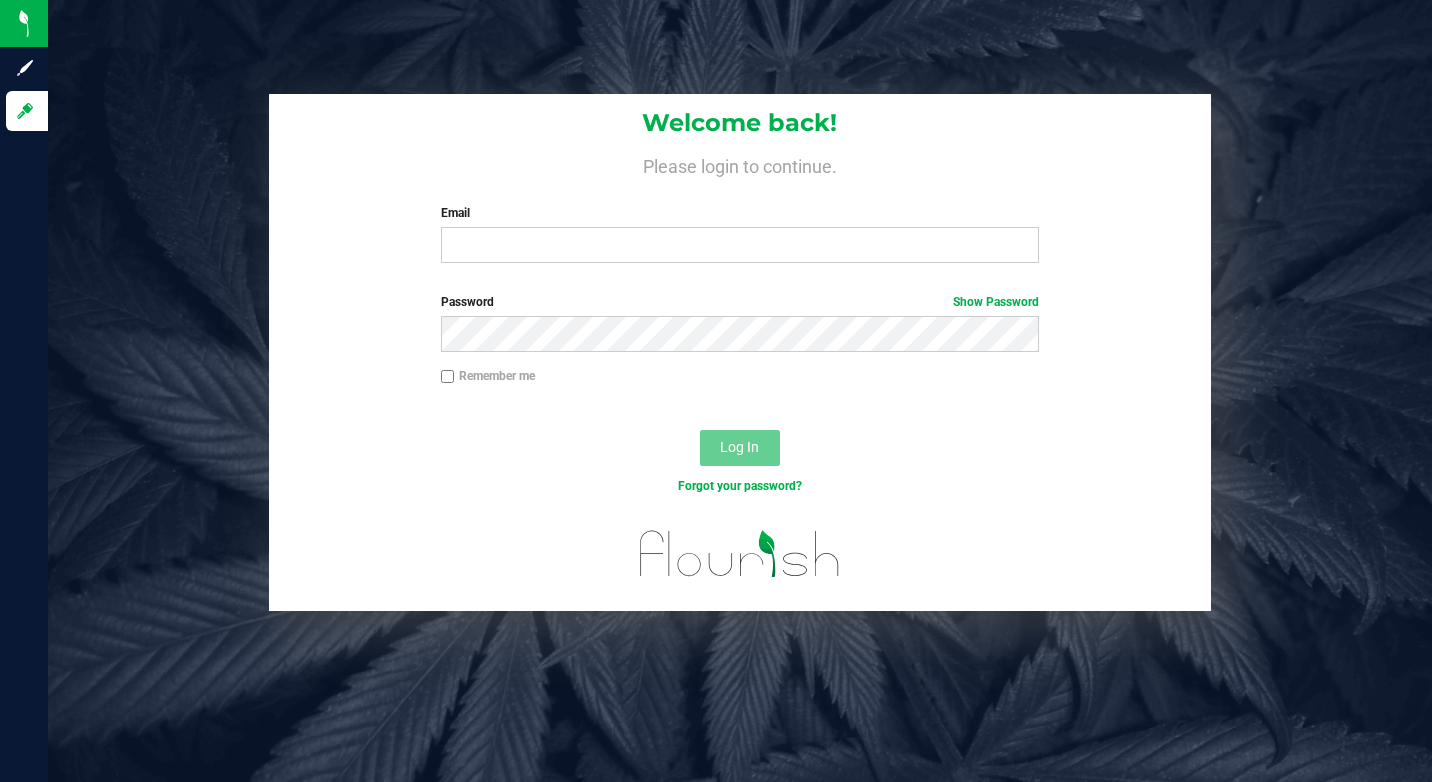 scroll, scrollTop: 0, scrollLeft: 0, axis: both 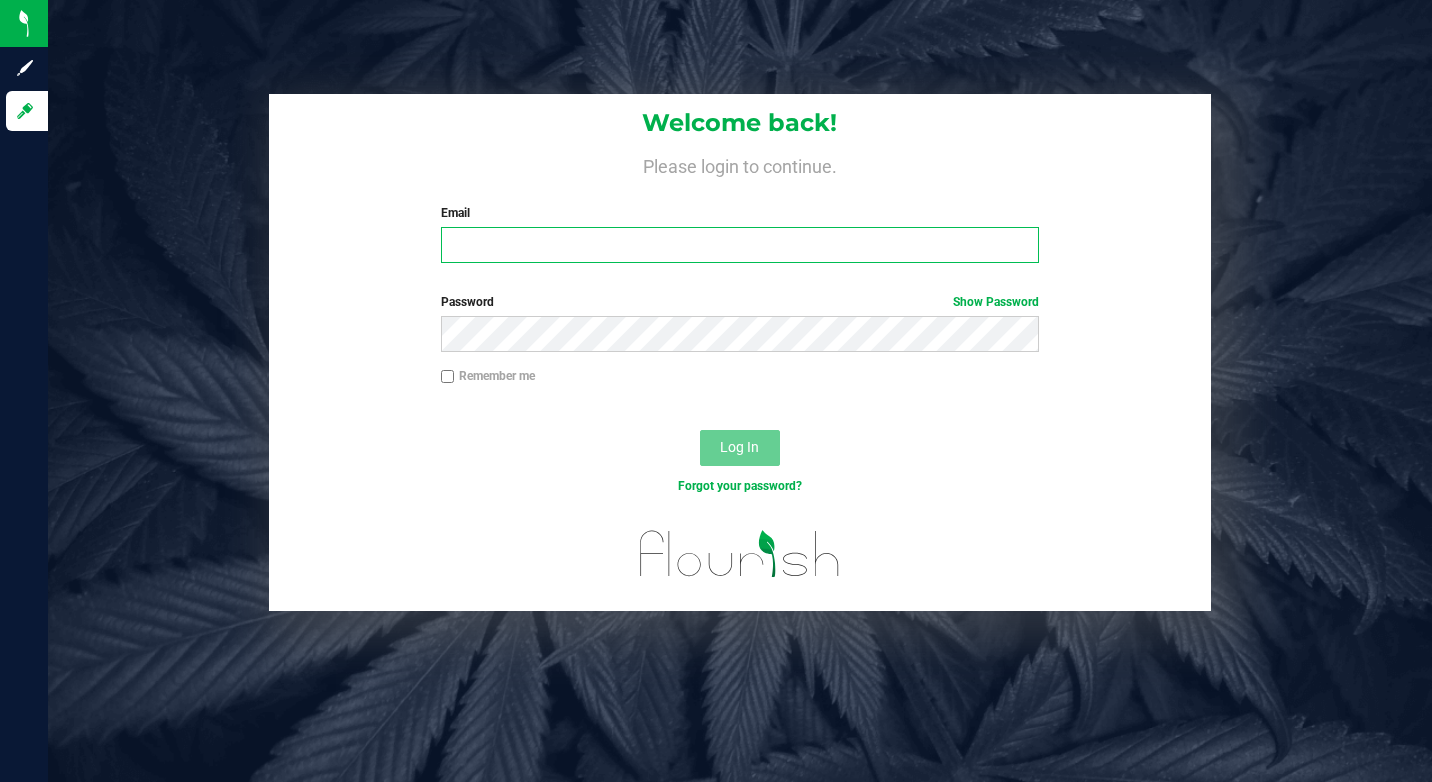 click on "Email" at bounding box center (740, 245) 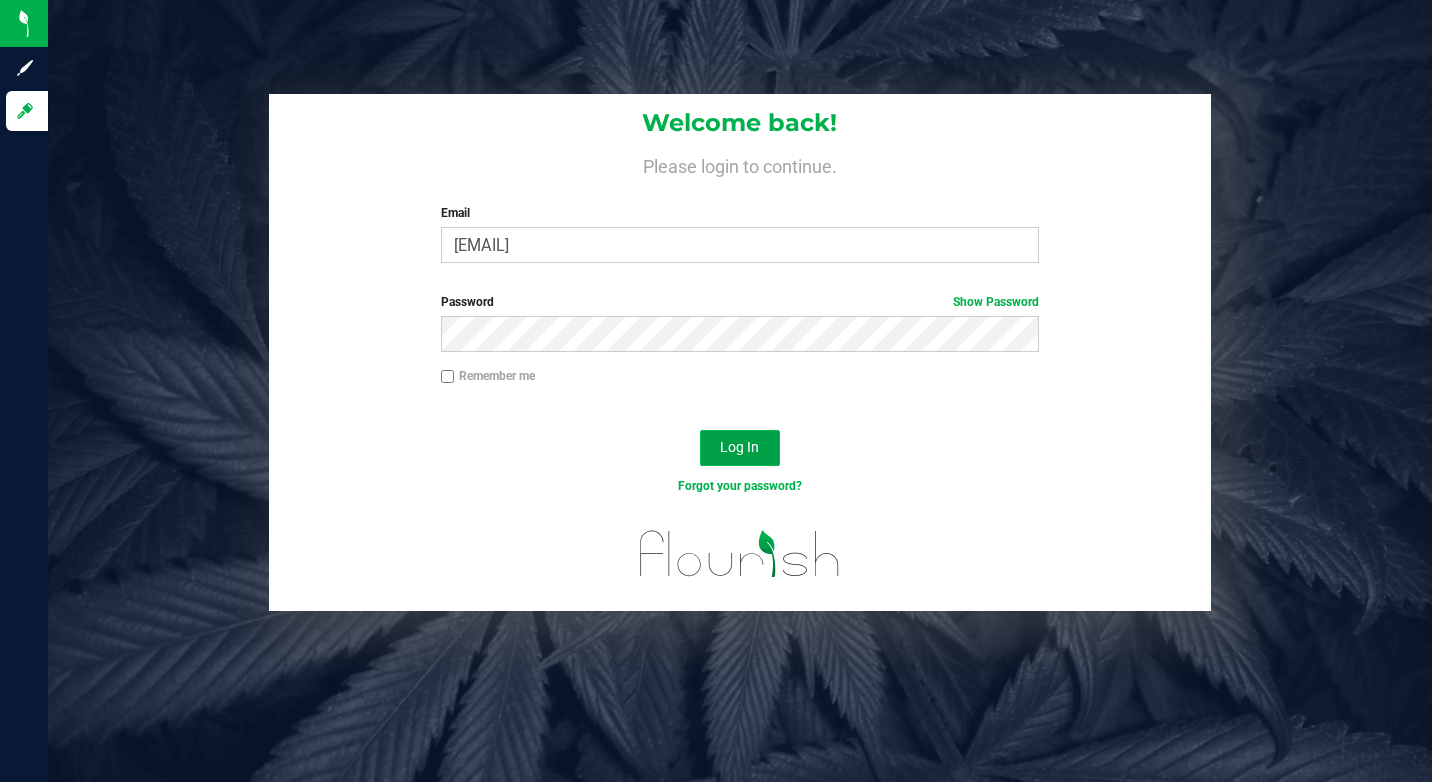 click on "Log In" at bounding box center (740, 448) 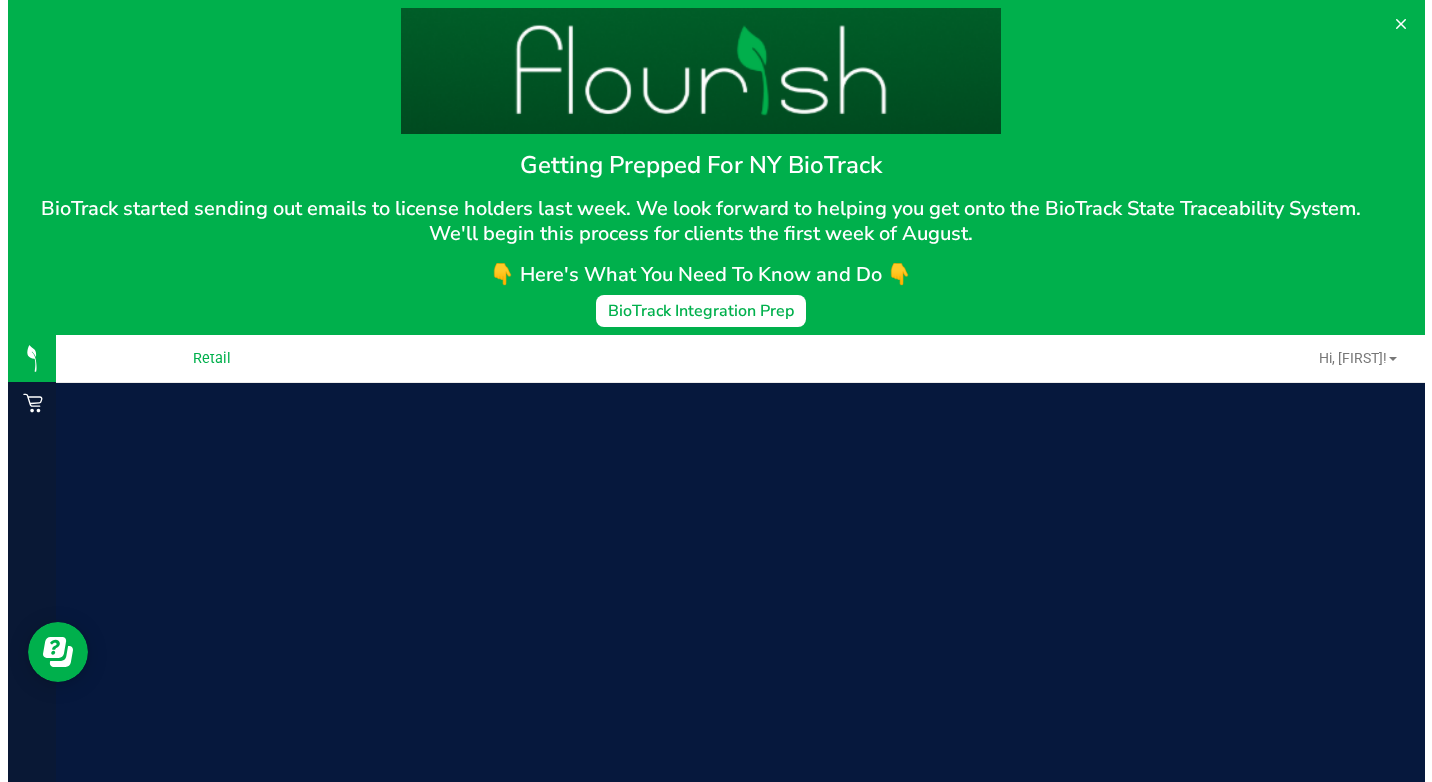 scroll, scrollTop: 0, scrollLeft: 0, axis: both 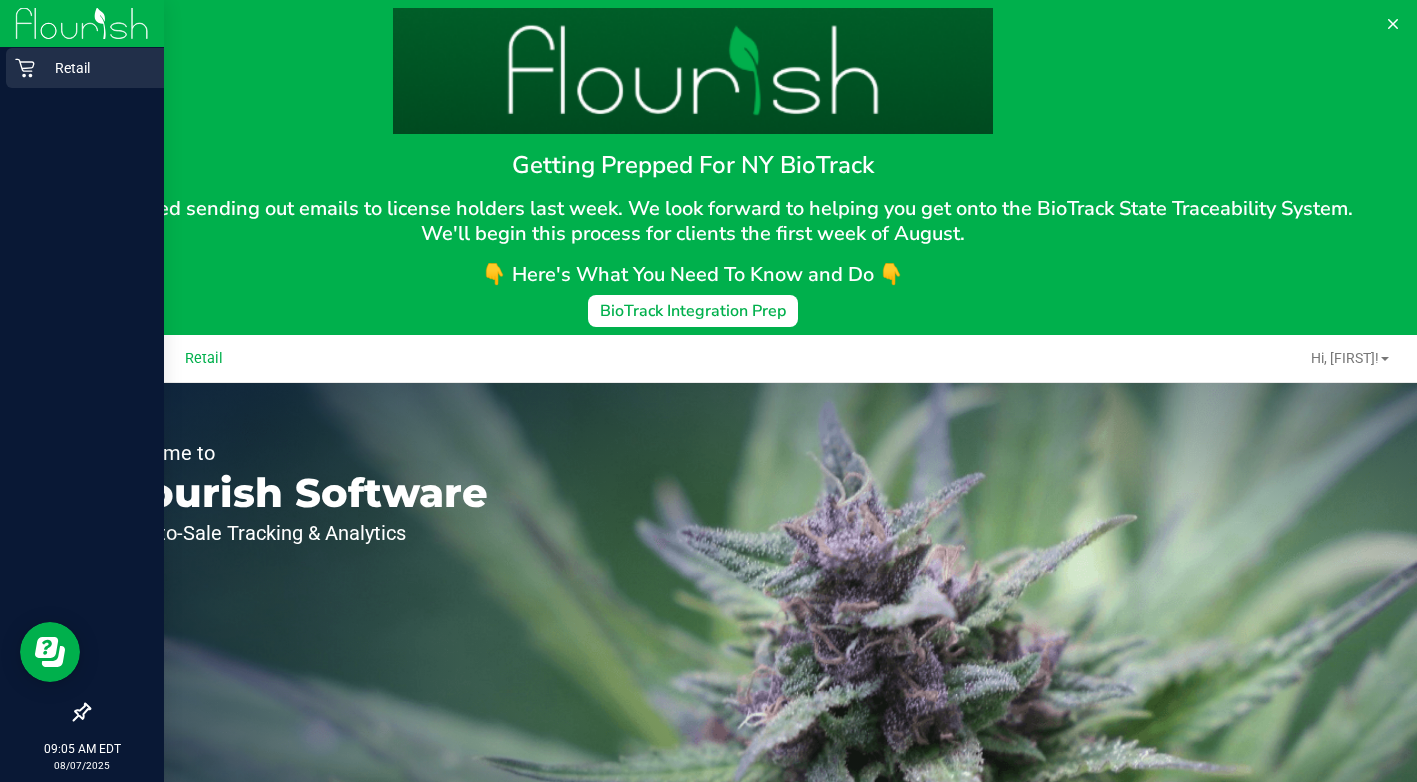 click on "Retail" at bounding box center (85, 68) 